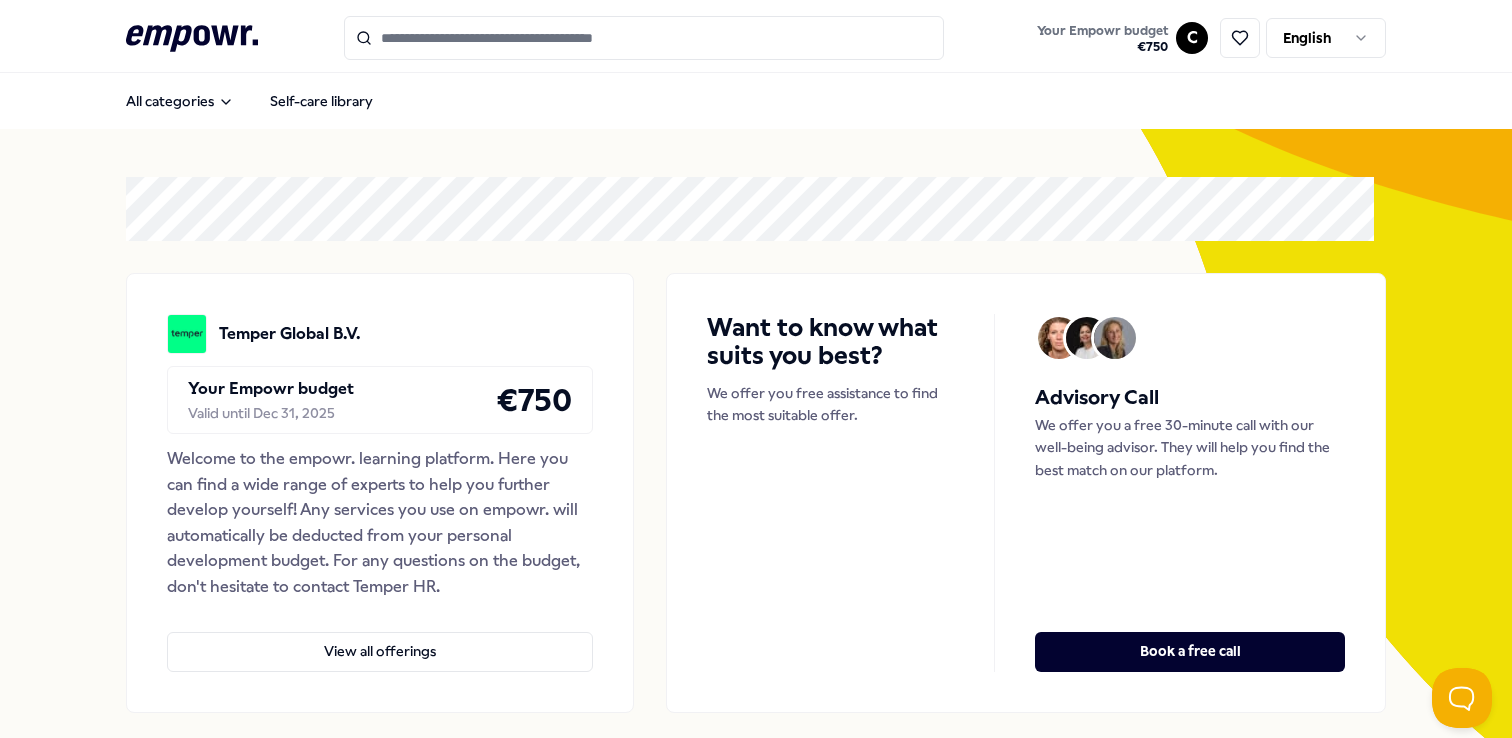 scroll, scrollTop: 0, scrollLeft: 0, axis: both 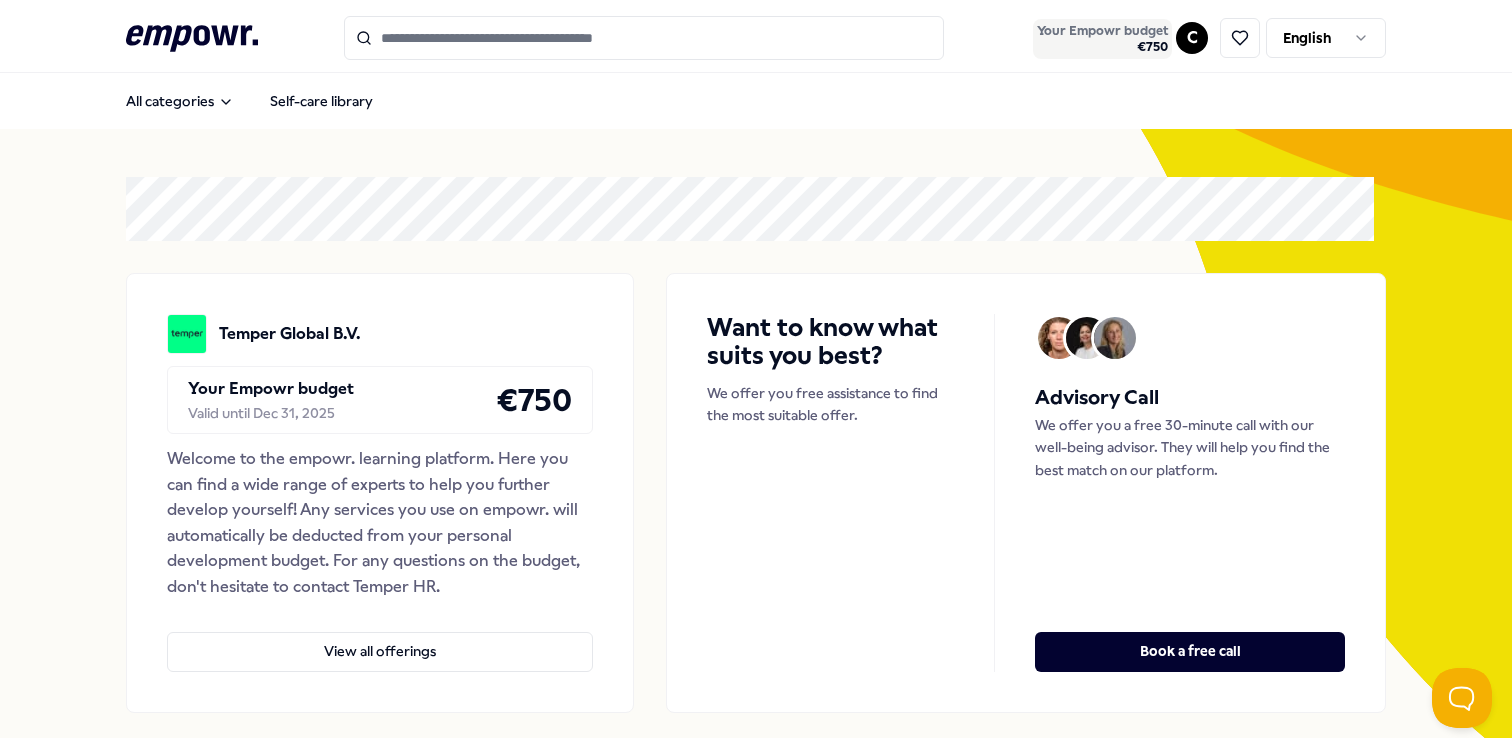 click on "€ 750" at bounding box center [1102, 47] 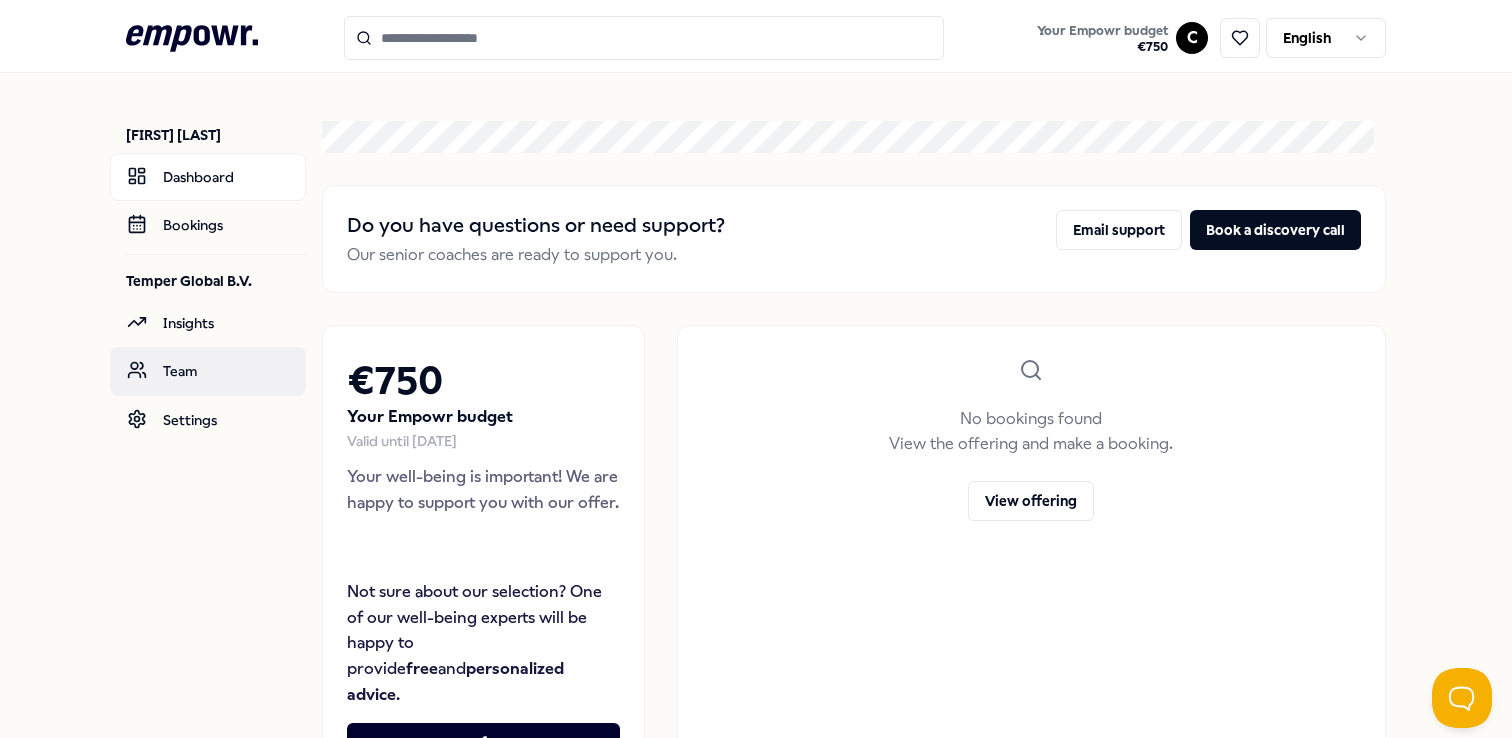 click on "Team" at bounding box center (208, 371) 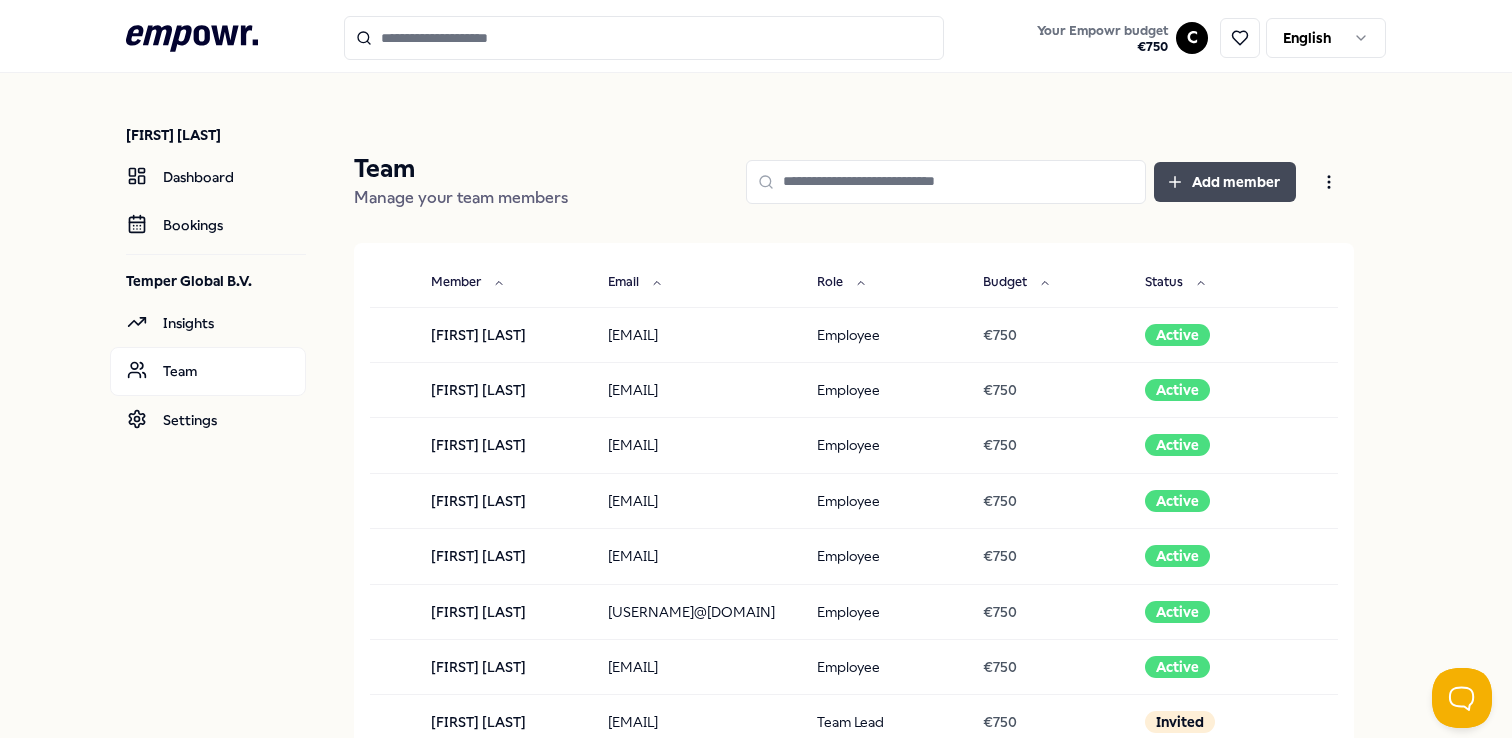 click on "Add member" at bounding box center [1225, 182] 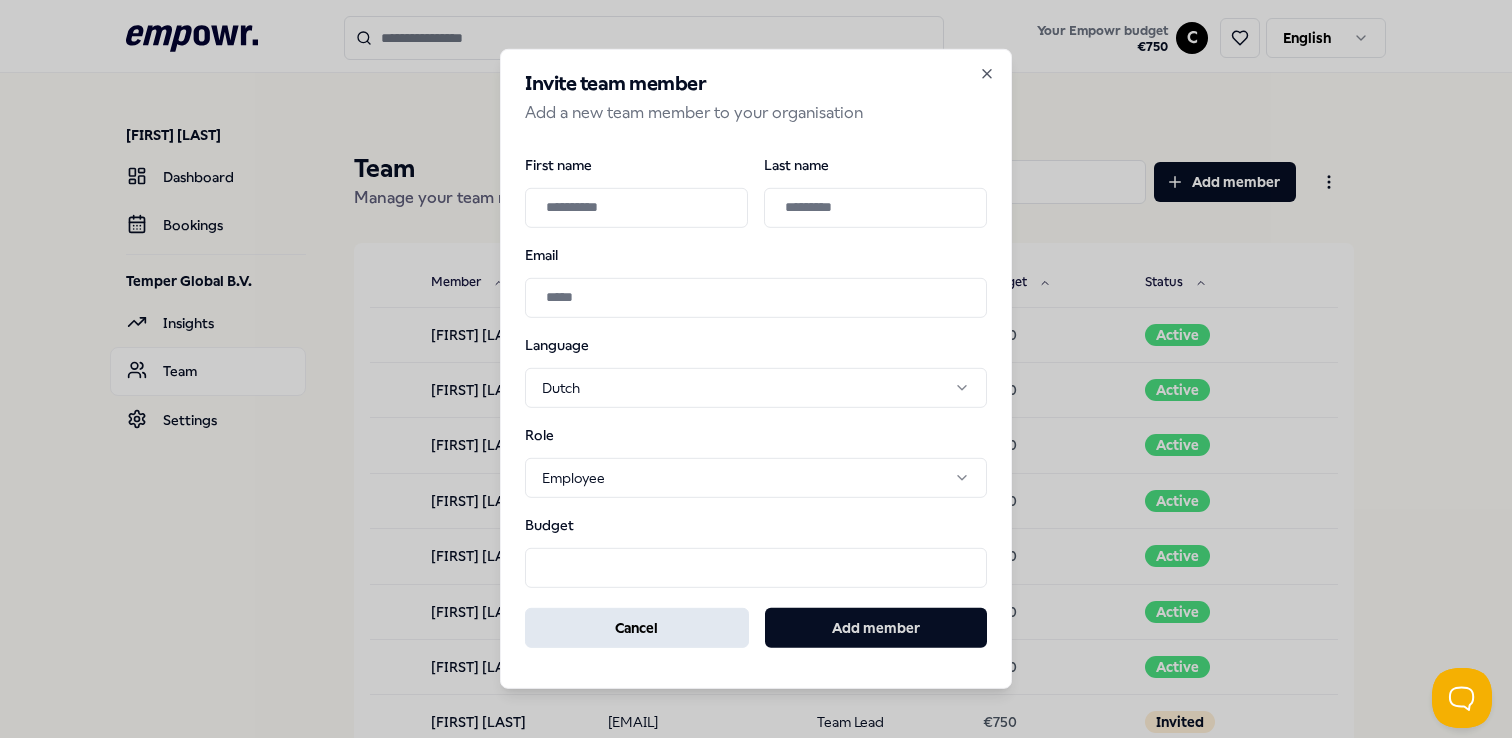 click on "Cancel" at bounding box center [637, 628] 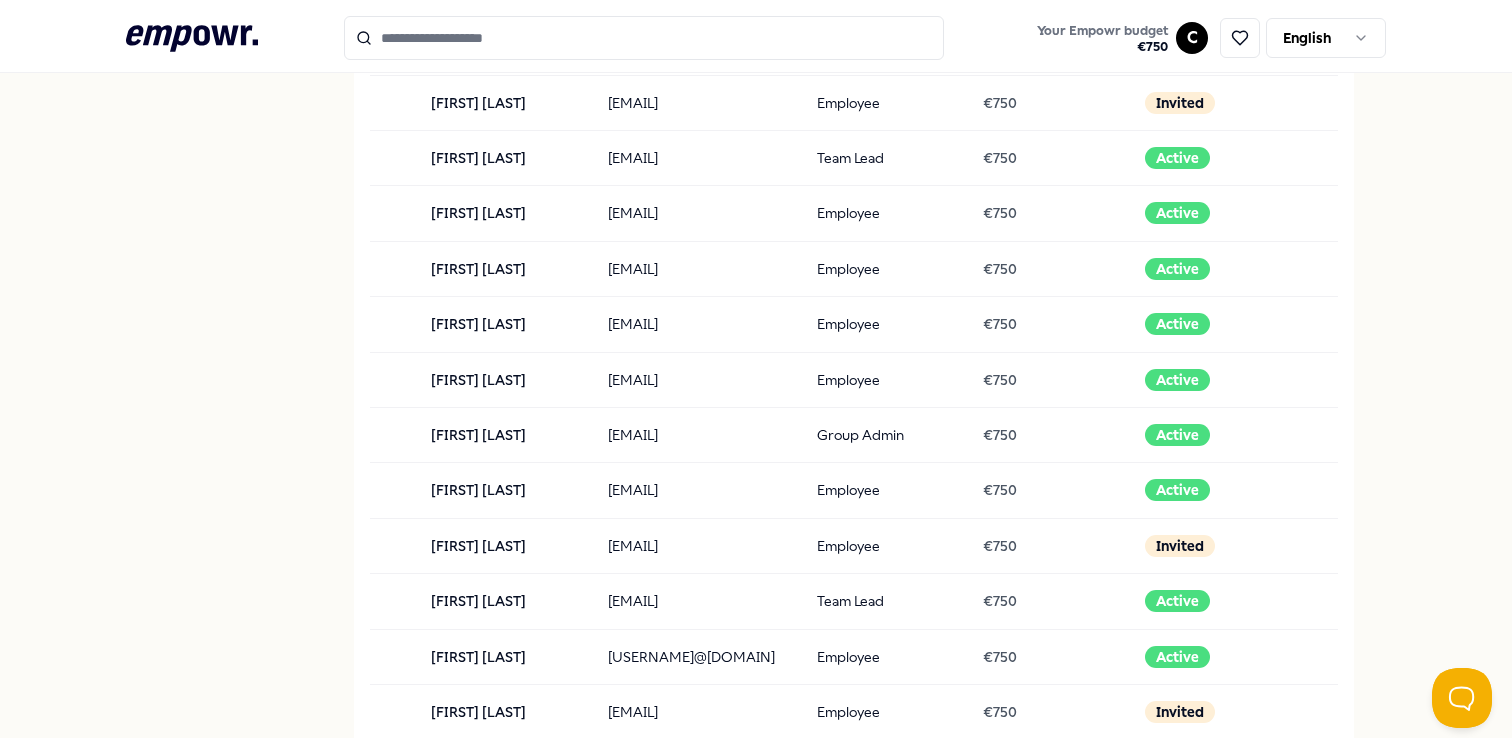 scroll, scrollTop: 2141, scrollLeft: 0, axis: vertical 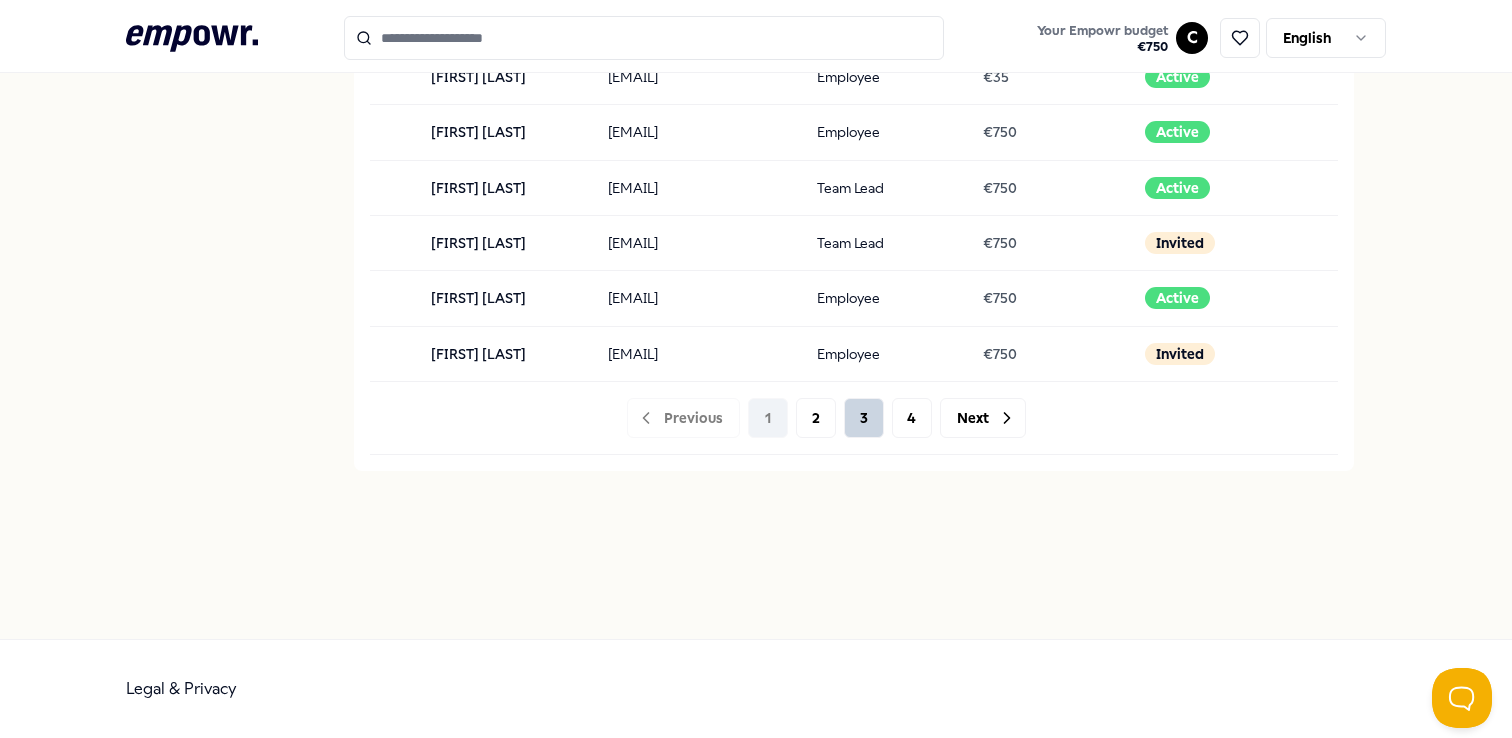 click on "3" at bounding box center [864, 418] 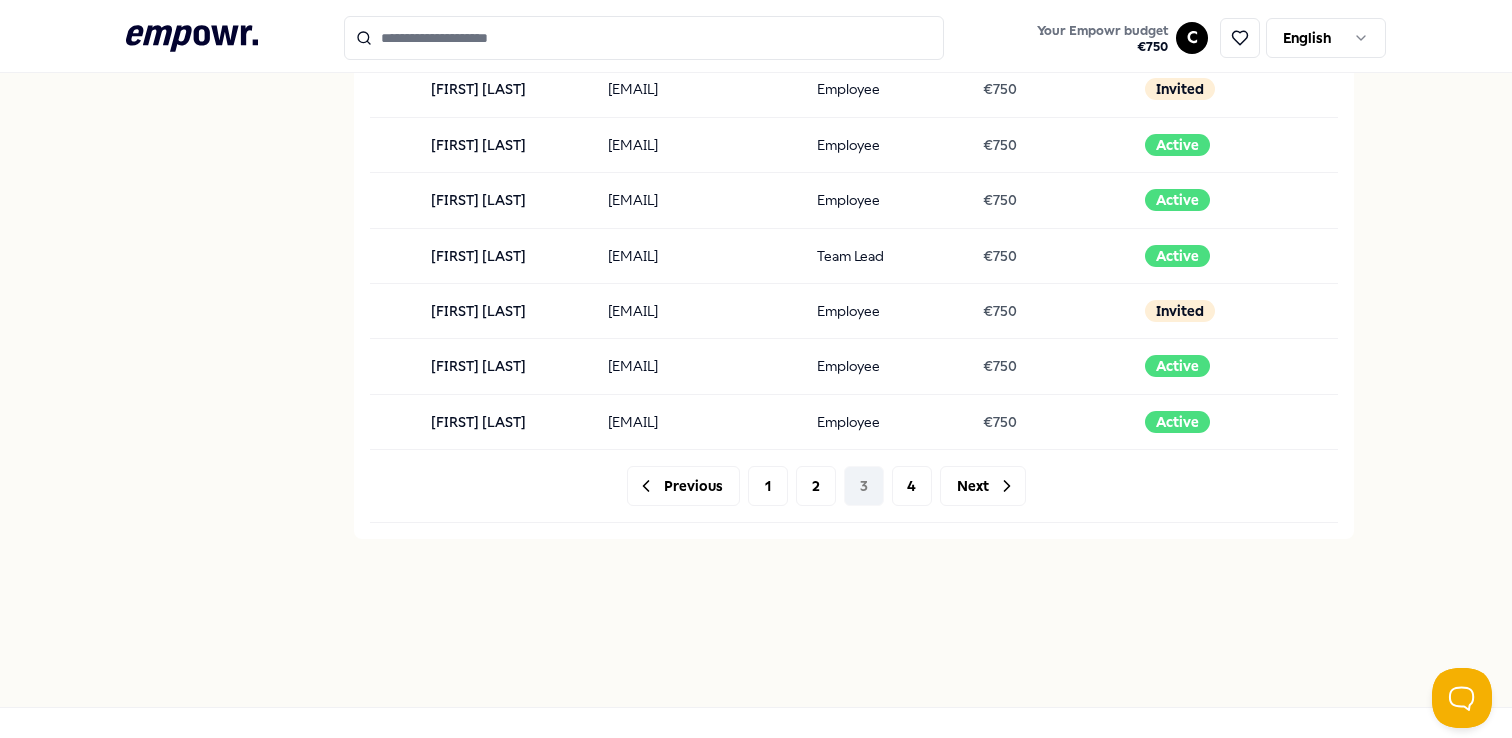 scroll, scrollTop: 2141, scrollLeft: 0, axis: vertical 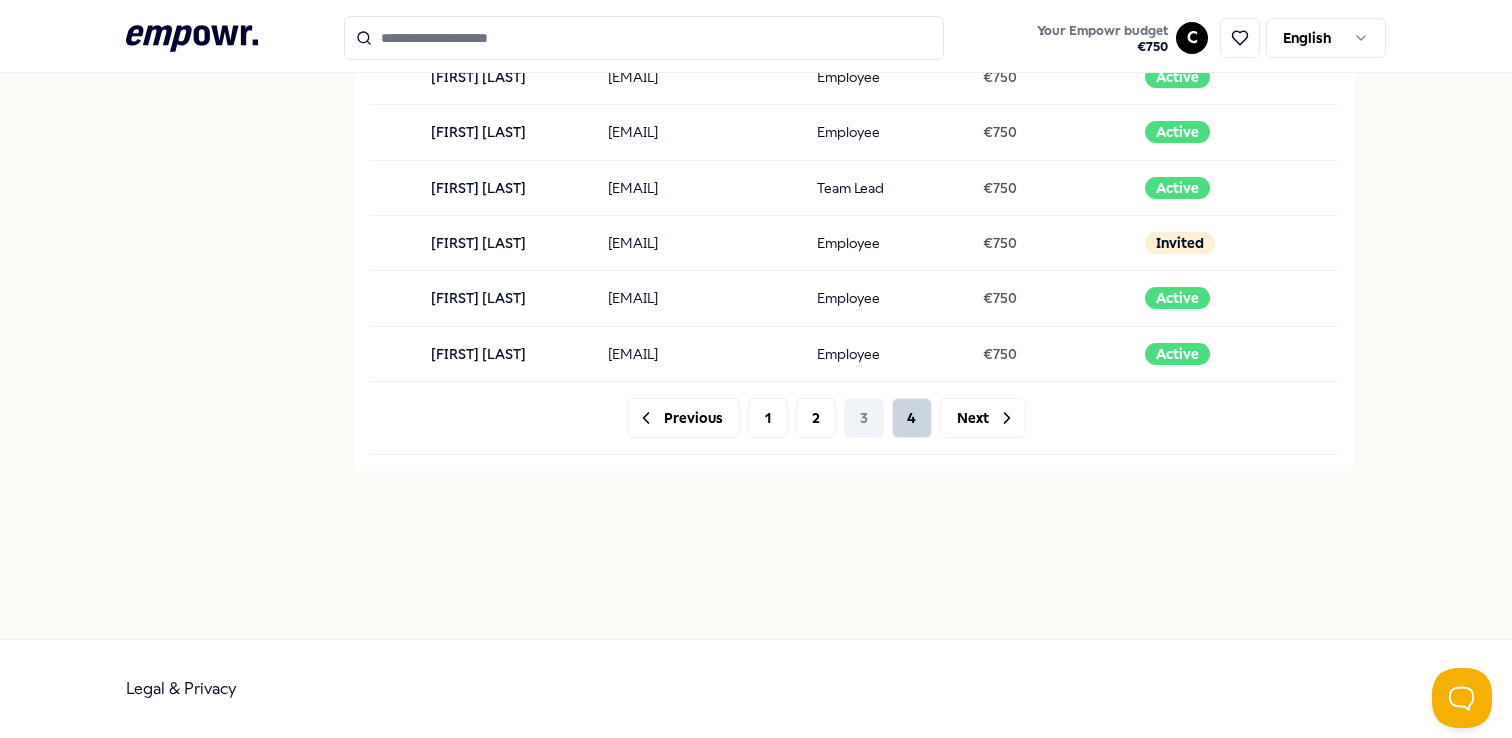 click on "4" at bounding box center (912, 418) 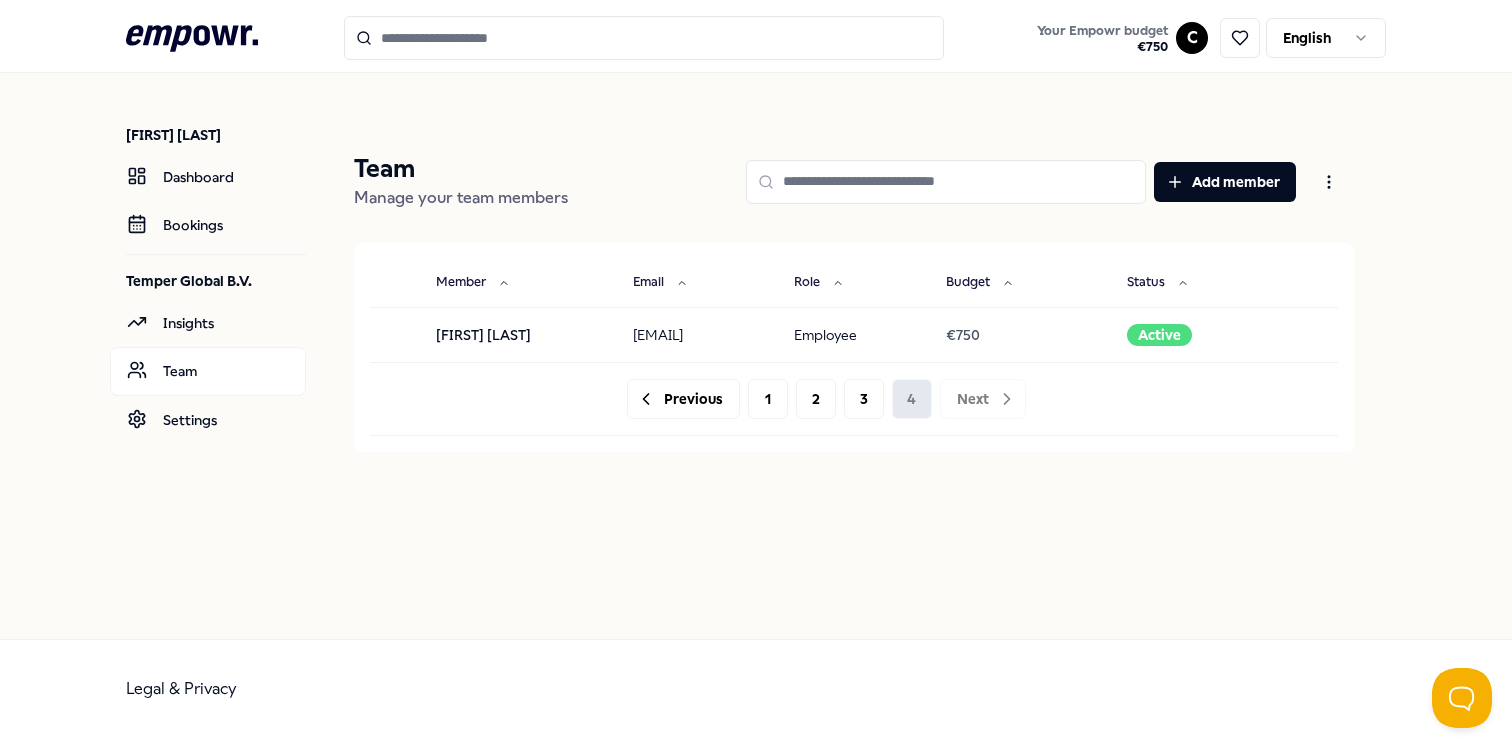 scroll, scrollTop: 0, scrollLeft: 0, axis: both 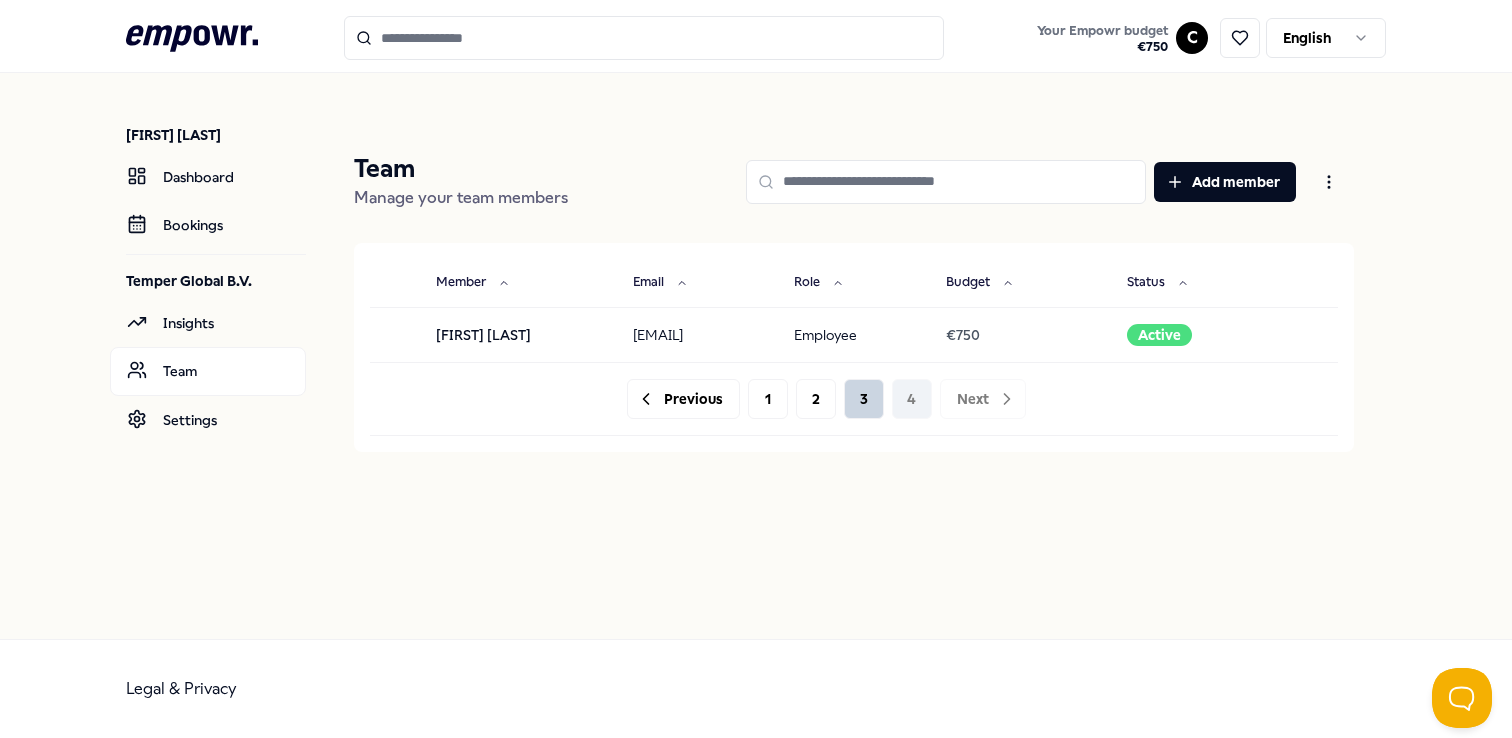 click on "3" at bounding box center (864, 399) 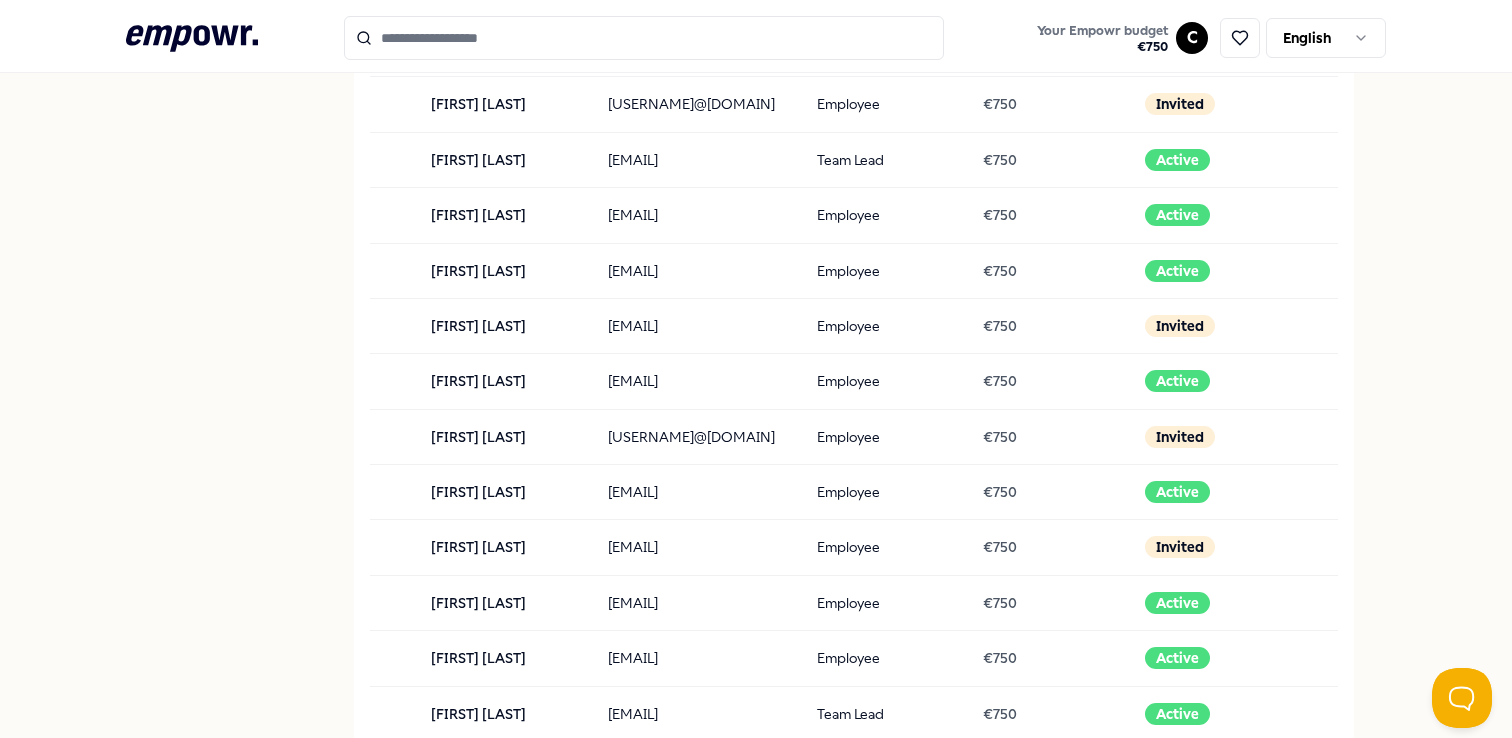 scroll, scrollTop: 2141, scrollLeft: 0, axis: vertical 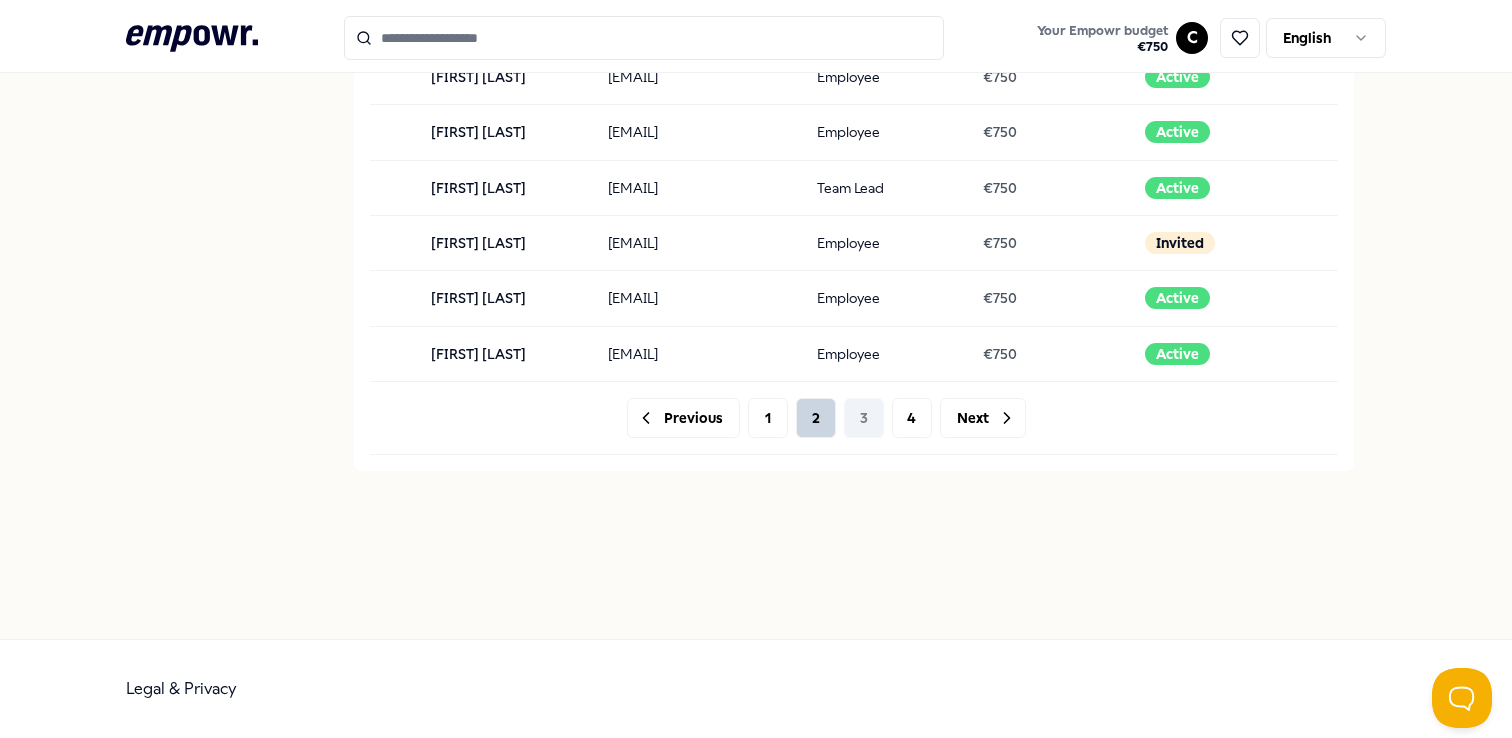 click on "2" at bounding box center [816, 418] 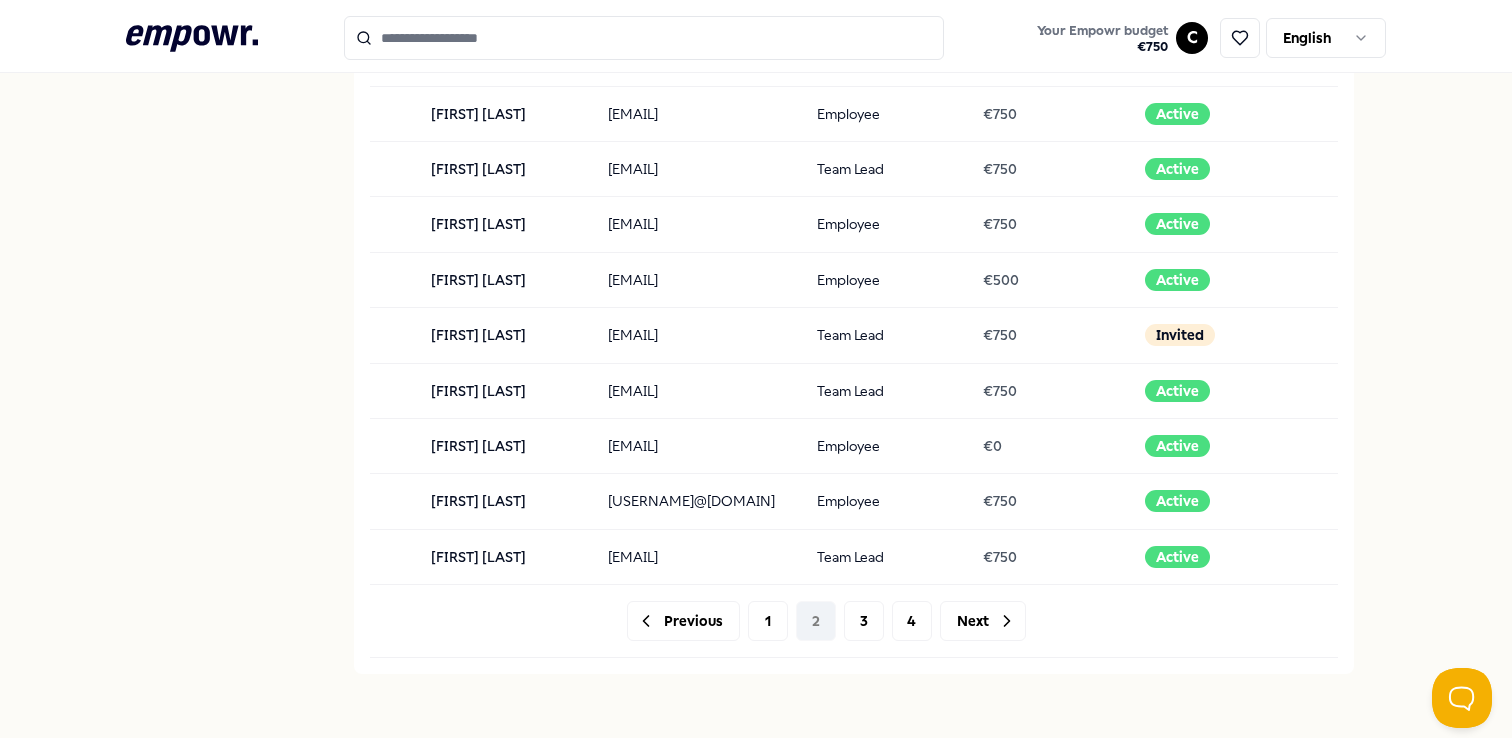 scroll, scrollTop: 2141, scrollLeft: 0, axis: vertical 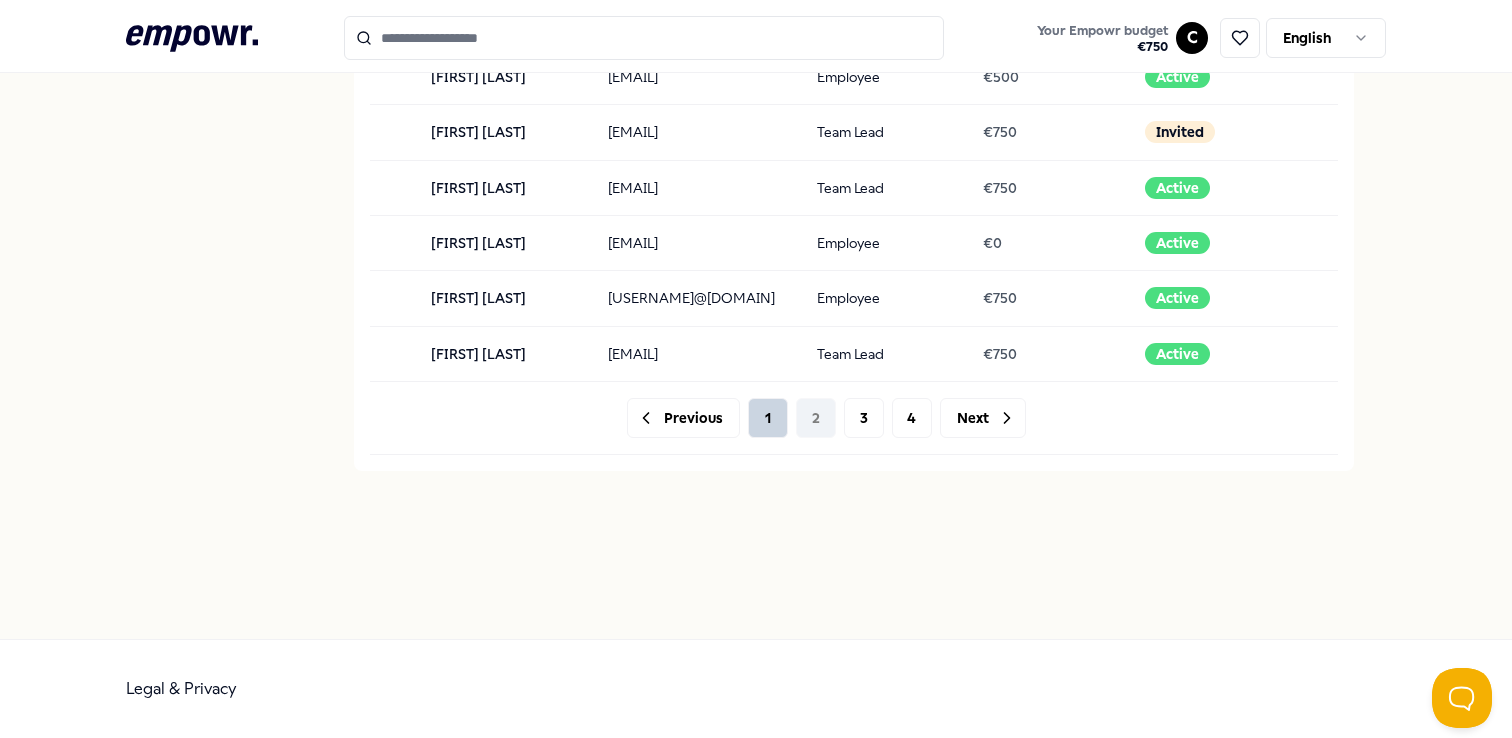 click on "1" at bounding box center [768, 418] 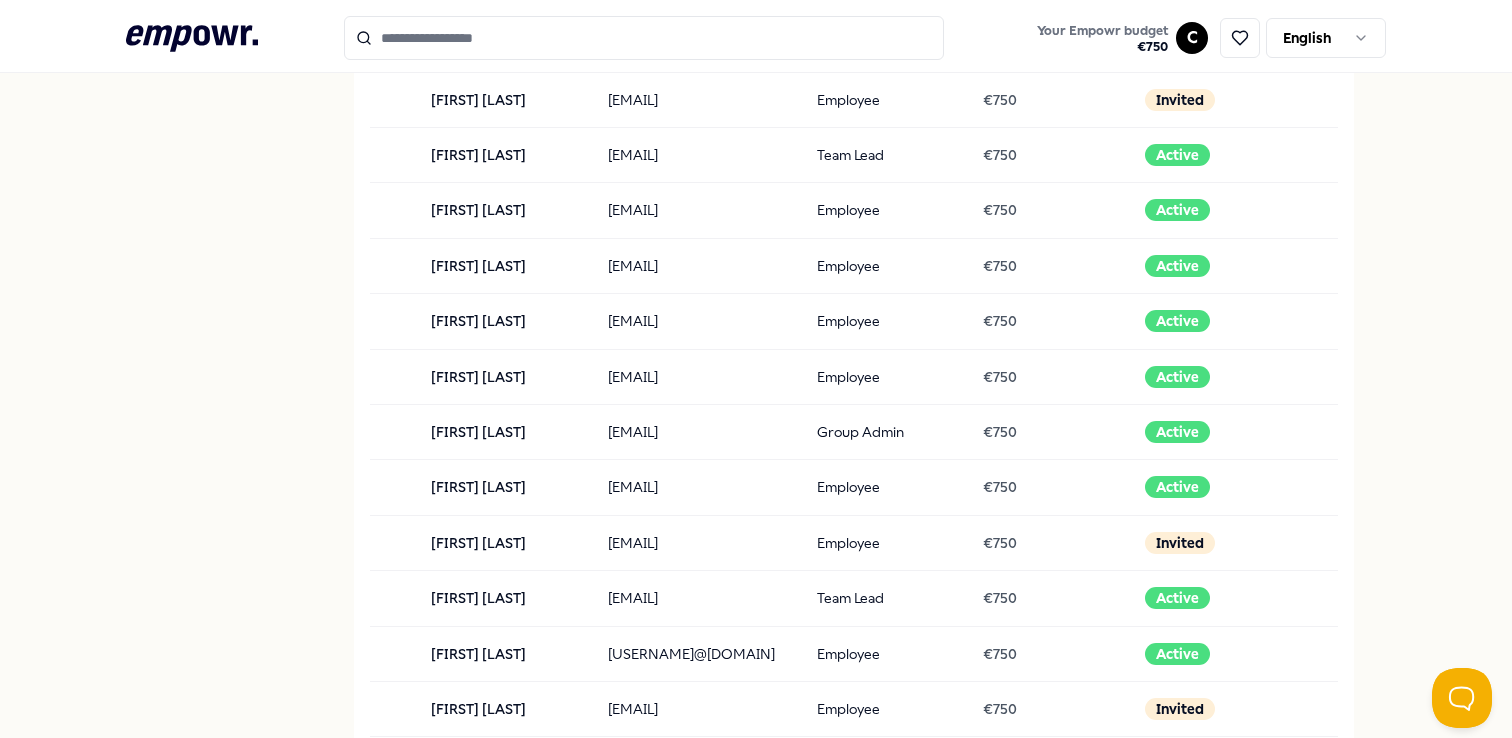 scroll, scrollTop: 2141, scrollLeft: 0, axis: vertical 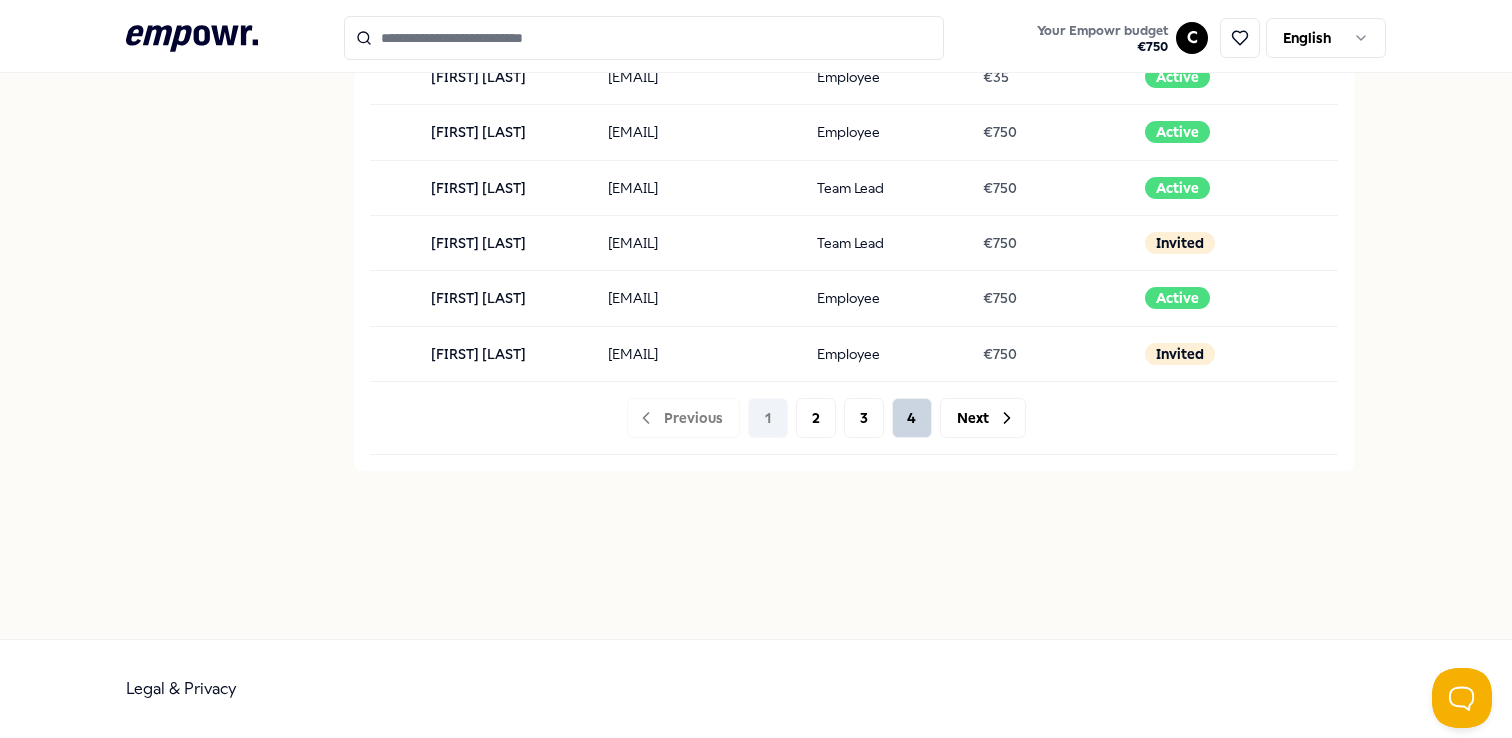click on "4" at bounding box center (912, 418) 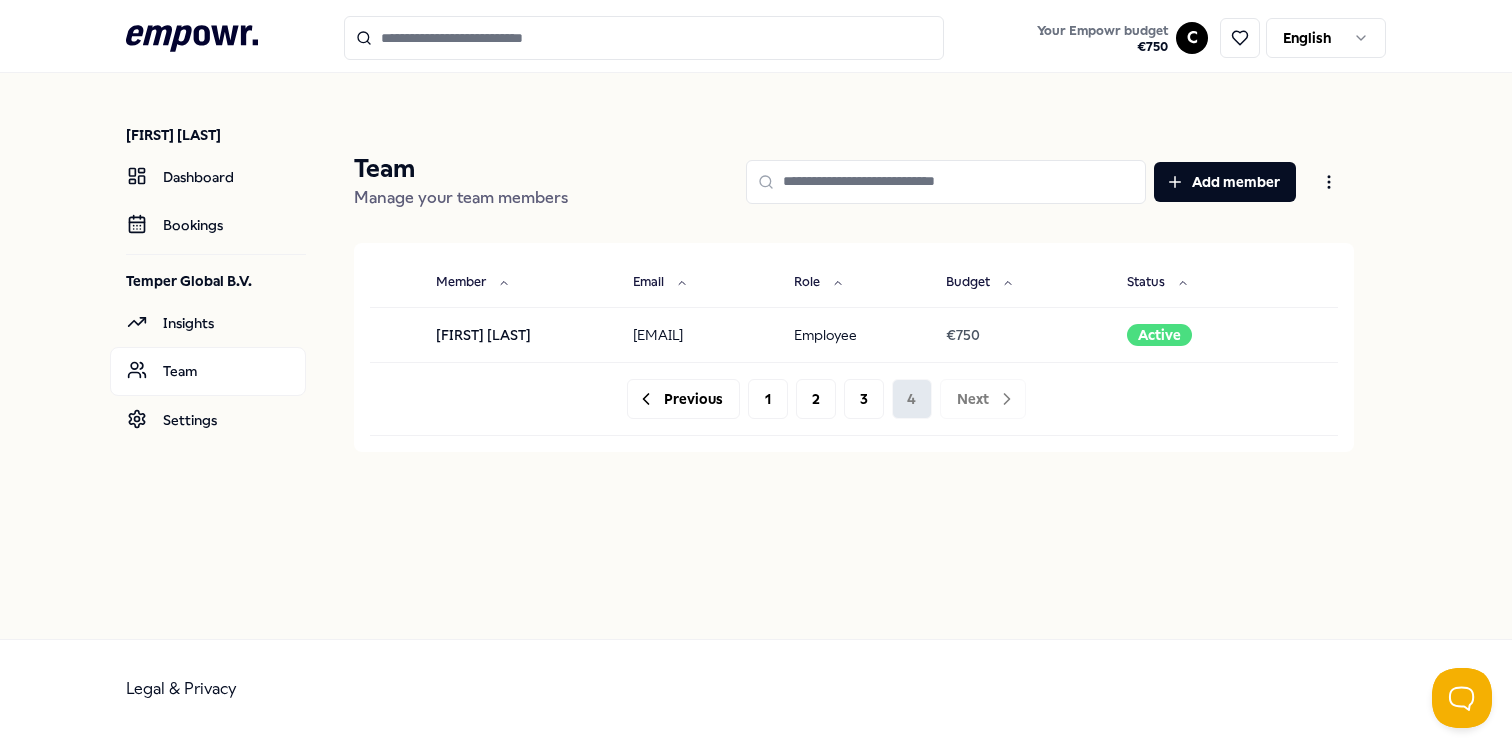 scroll, scrollTop: 0, scrollLeft: 0, axis: both 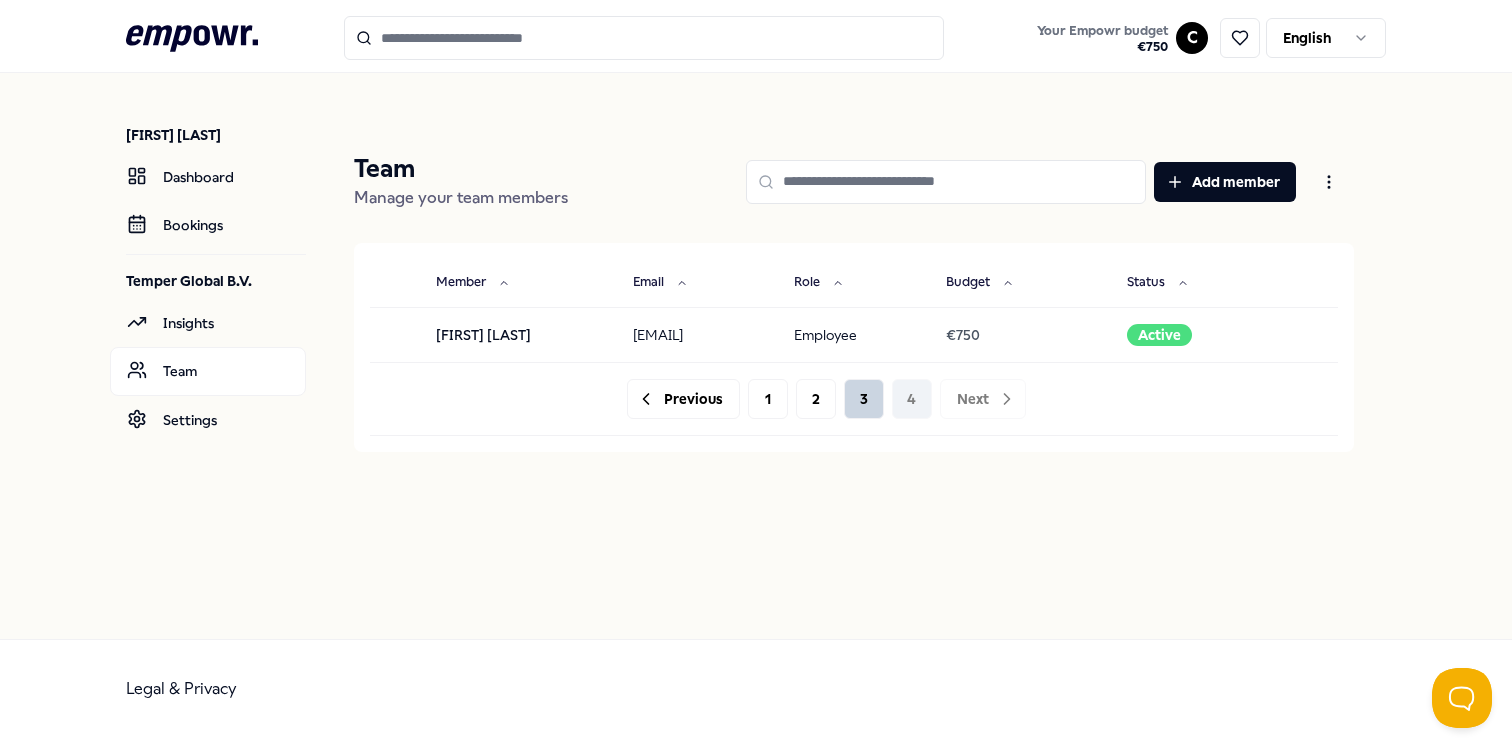 click on "3" at bounding box center (864, 399) 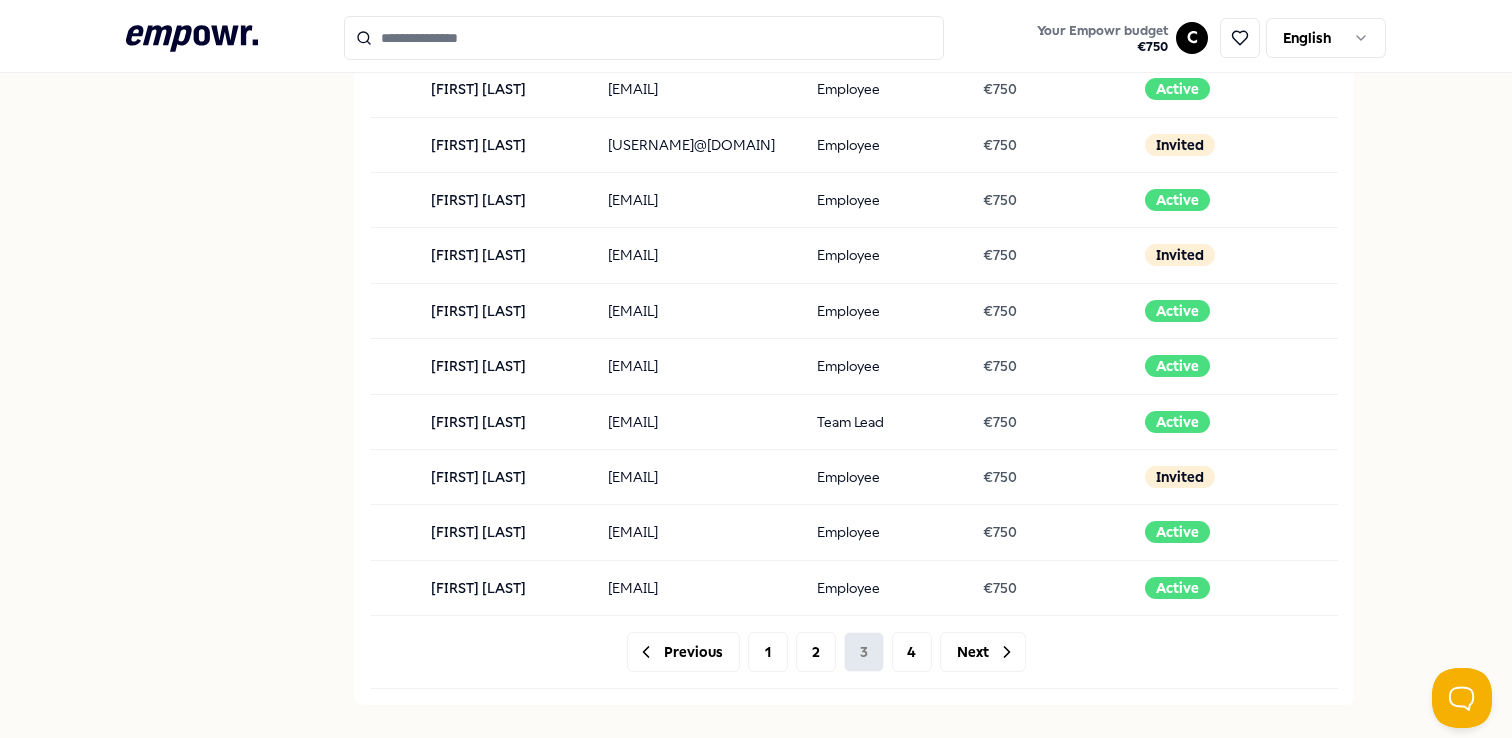 scroll, scrollTop: 1910, scrollLeft: 0, axis: vertical 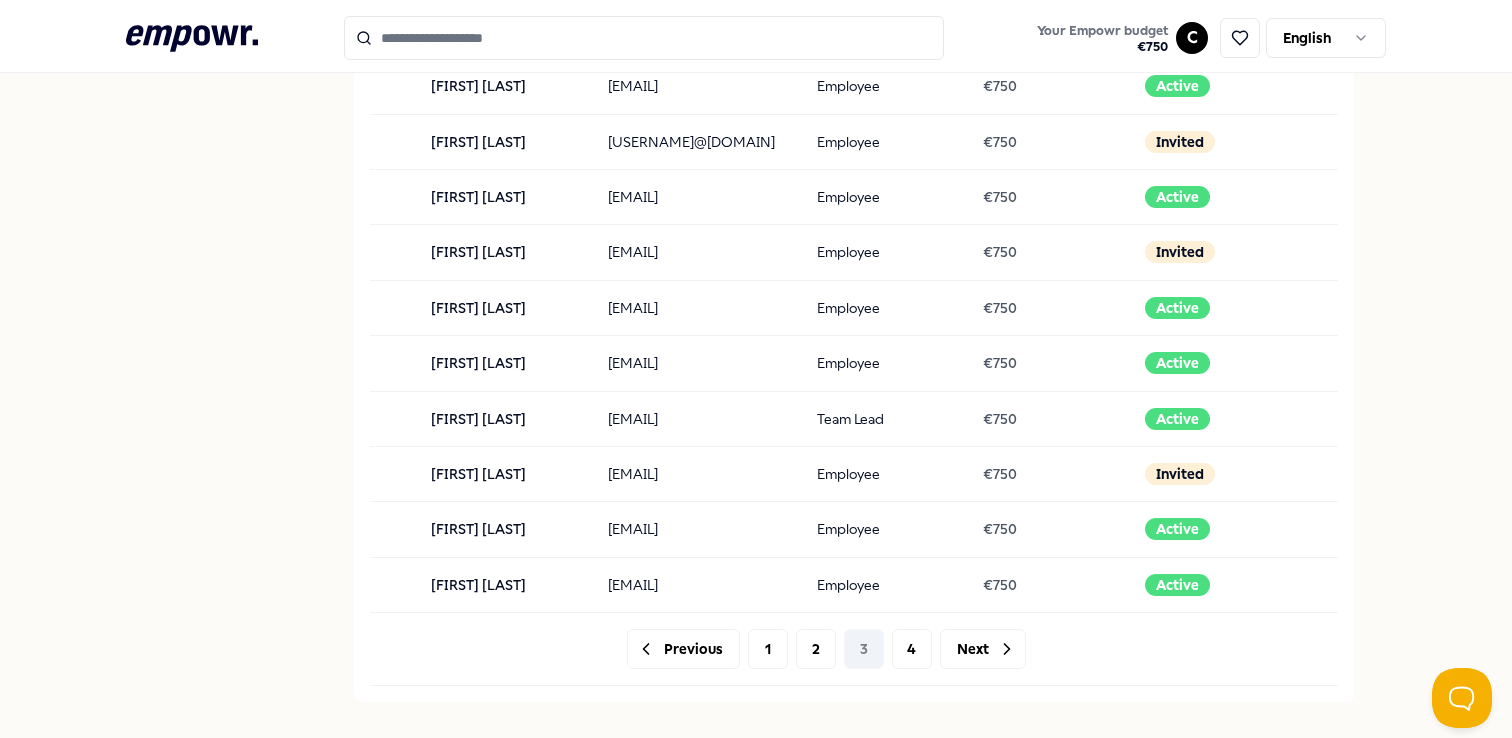 click at bounding box center (854, 662) 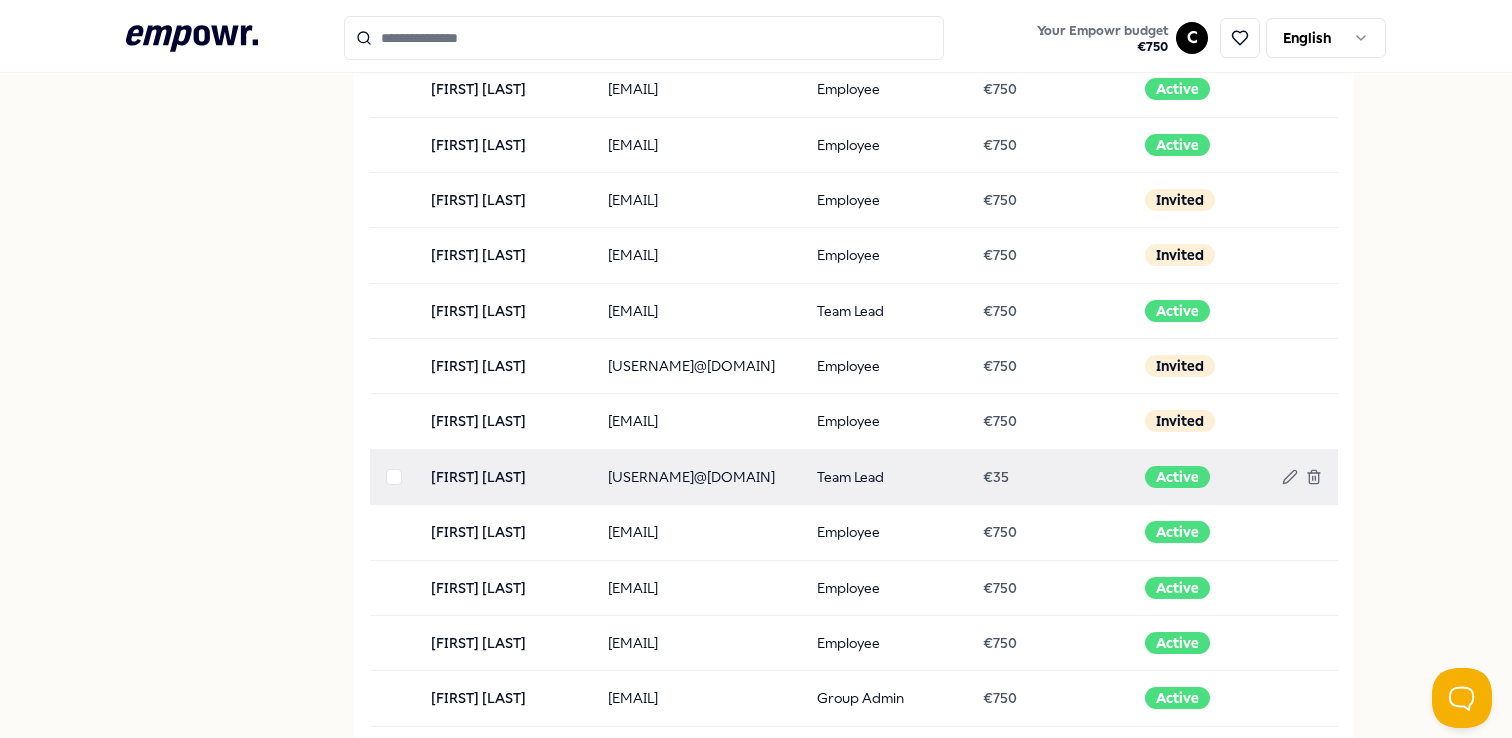scroll, scrollTop: 755, scrollLeft: 0, axis: vertical 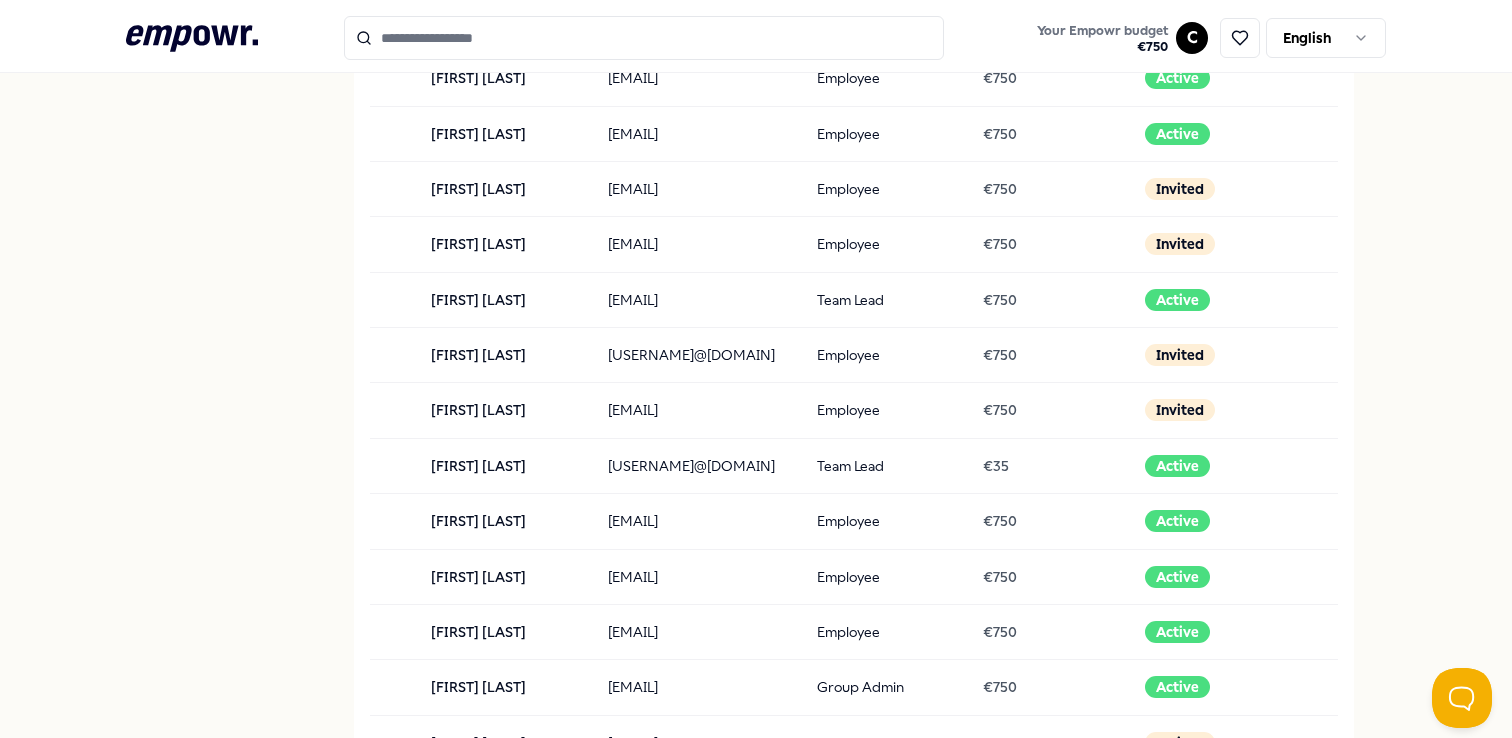 click on ".empowr-logo_svg__cls-1{fill:#03032f} Your Empowr budget € 750 C English Chrysi Epsimari Dashboard Bookings Temper Global B.V. Insights Team Settings Team Manage your team members Add member Member Email Role Budget Status Niels de Rijk n.derijk@temper.works Employee € 750 Active Niki Ampou Zolof n.zolof@temper.works Employee € 750 Active Nikita Shrestha n.shrestha@temper.works Employee € 750 Active Nikky Wegloop n.wegloop@temper.works Employee € 750 Active Nina Wallbach n.wallbach@temper.works Employee € 750 Active Nina Zwaanswijk n.zwaanswijk@temper.works Employee € 750 Active Nuno Carvalho n.carvalho@temper.works Employee € 750 Active Oguzhan Karacan o.karacan@temper.works Employee € 750 Active Orian de Wit orian@temper.works Employee € 750 Active Oshan Madushanka o.madushanka@temper.works Employee € 750 Active Pablo Clares p.romanclares@temper.works Employee € 750 Active Pascal Sitbon p.sitbon@temper.works Employee € 750 Active Patty Hau p.hau@temper.works Employee € 750 1" at bounding box center (756, 369) 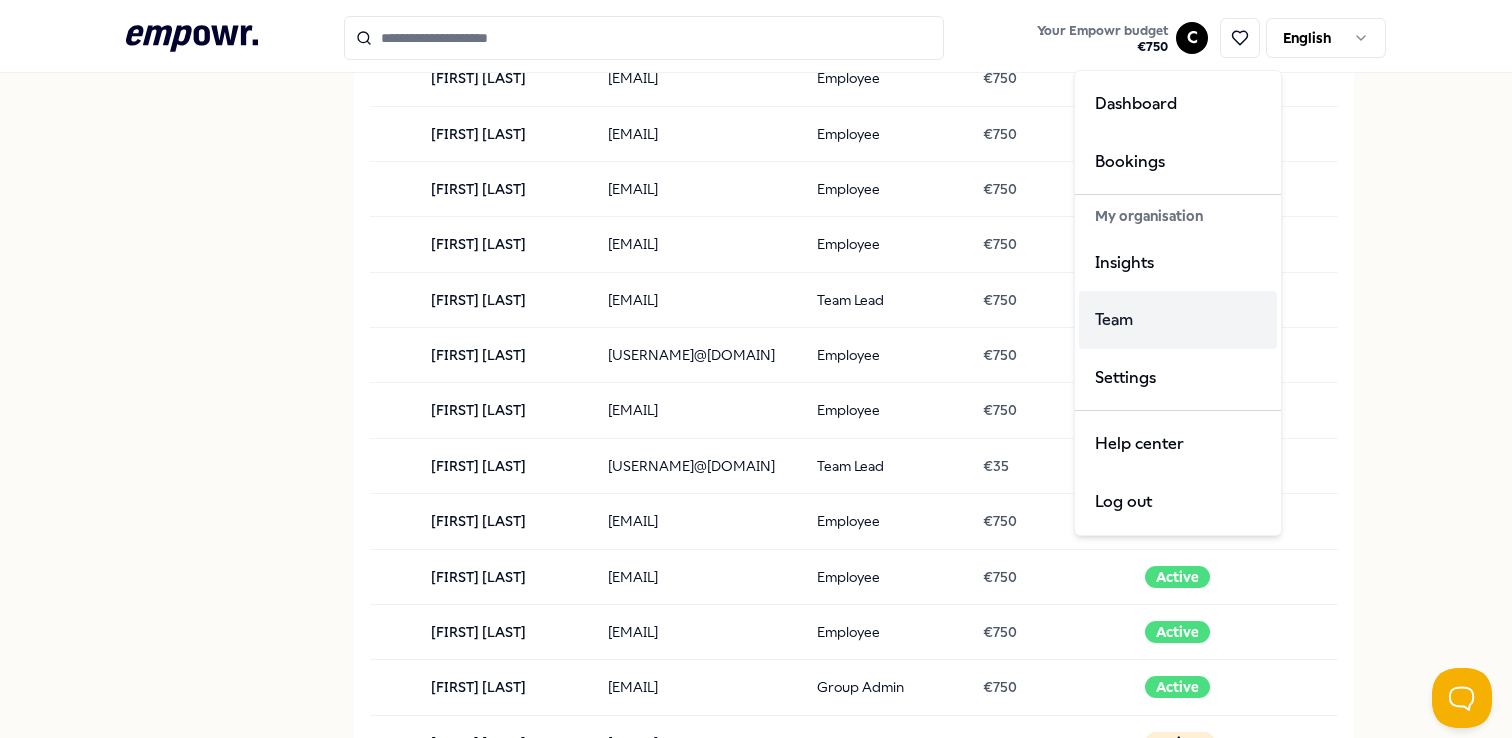 click on "Team" at bounding box center [1178, 320] 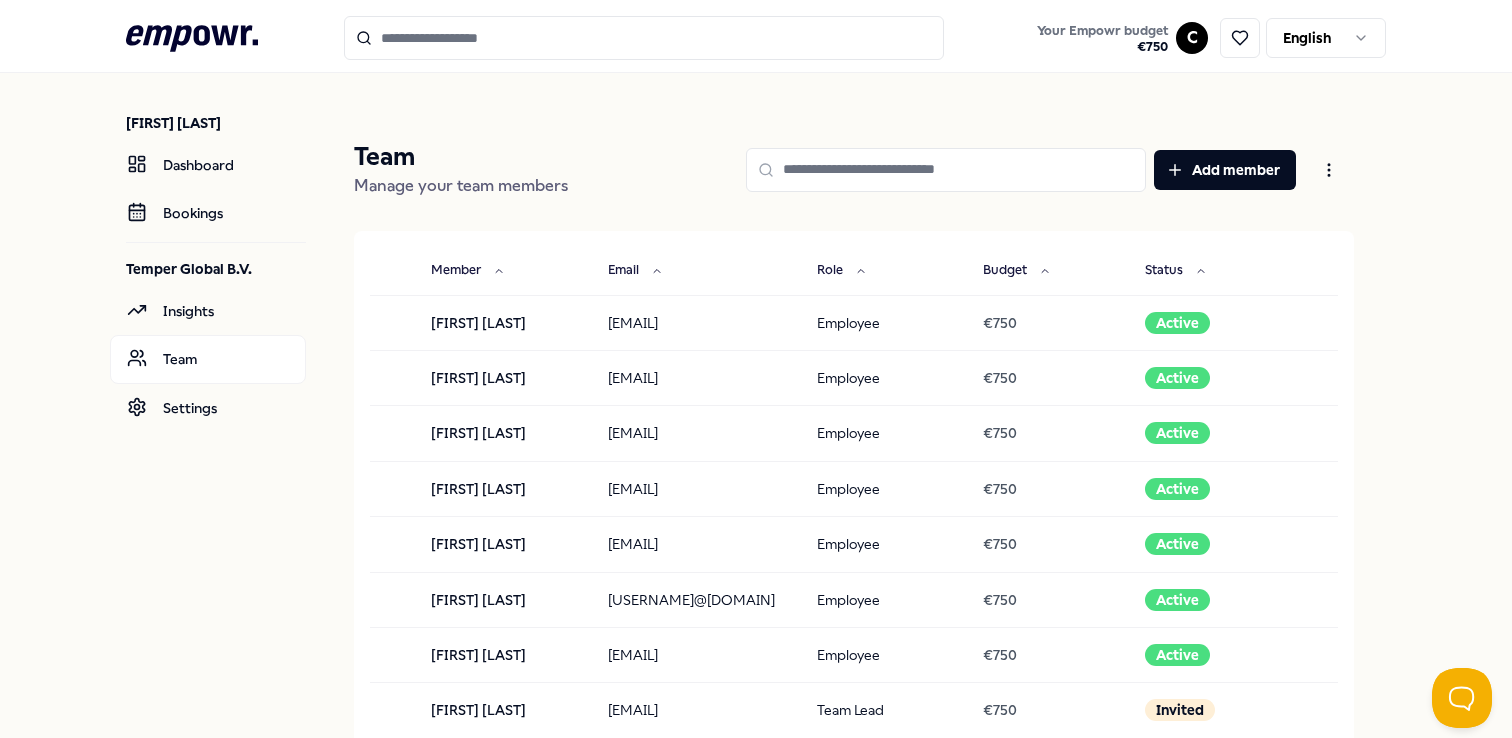 scroll, scrollTop: 0, scrollLeft: 0, axis: both 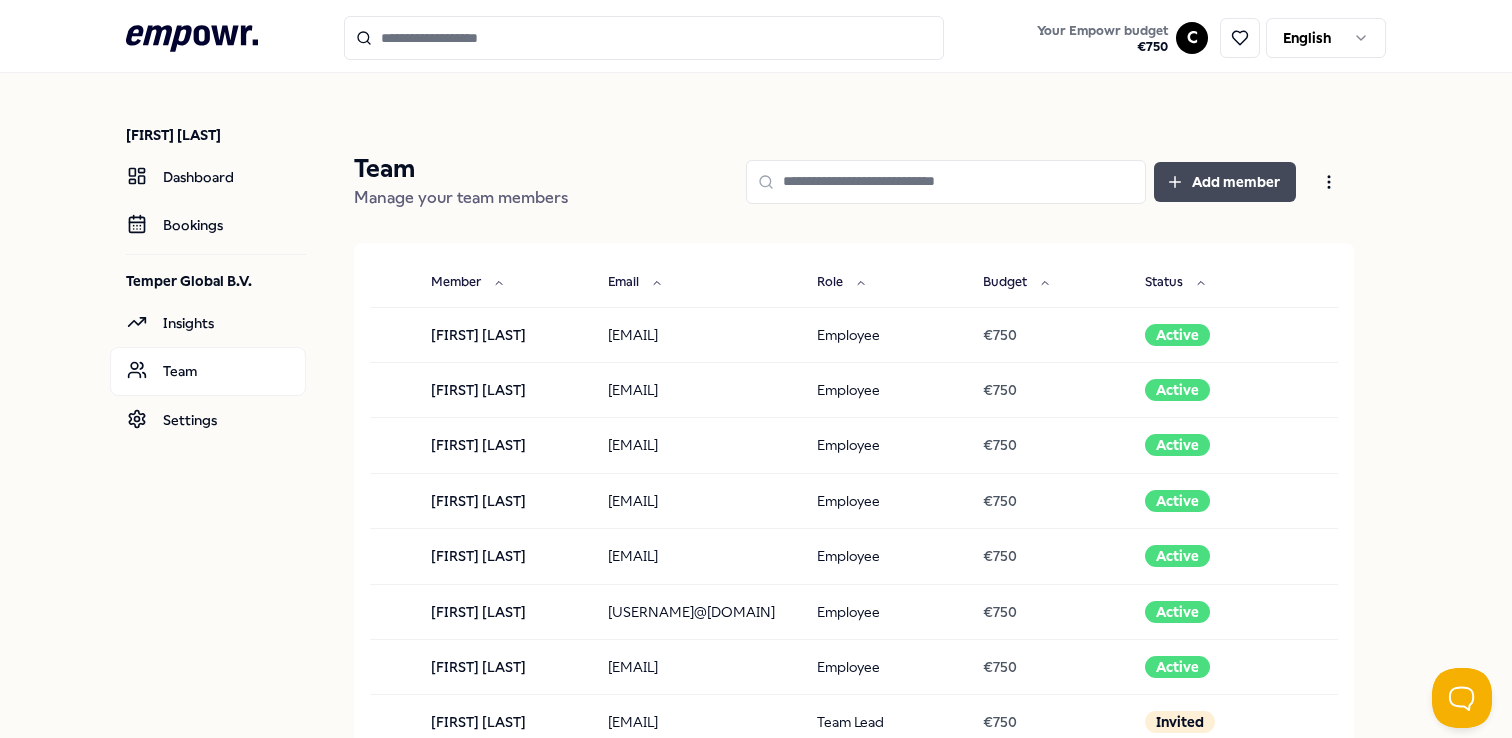 click on "Add member" at bounding box center [1225, 182] 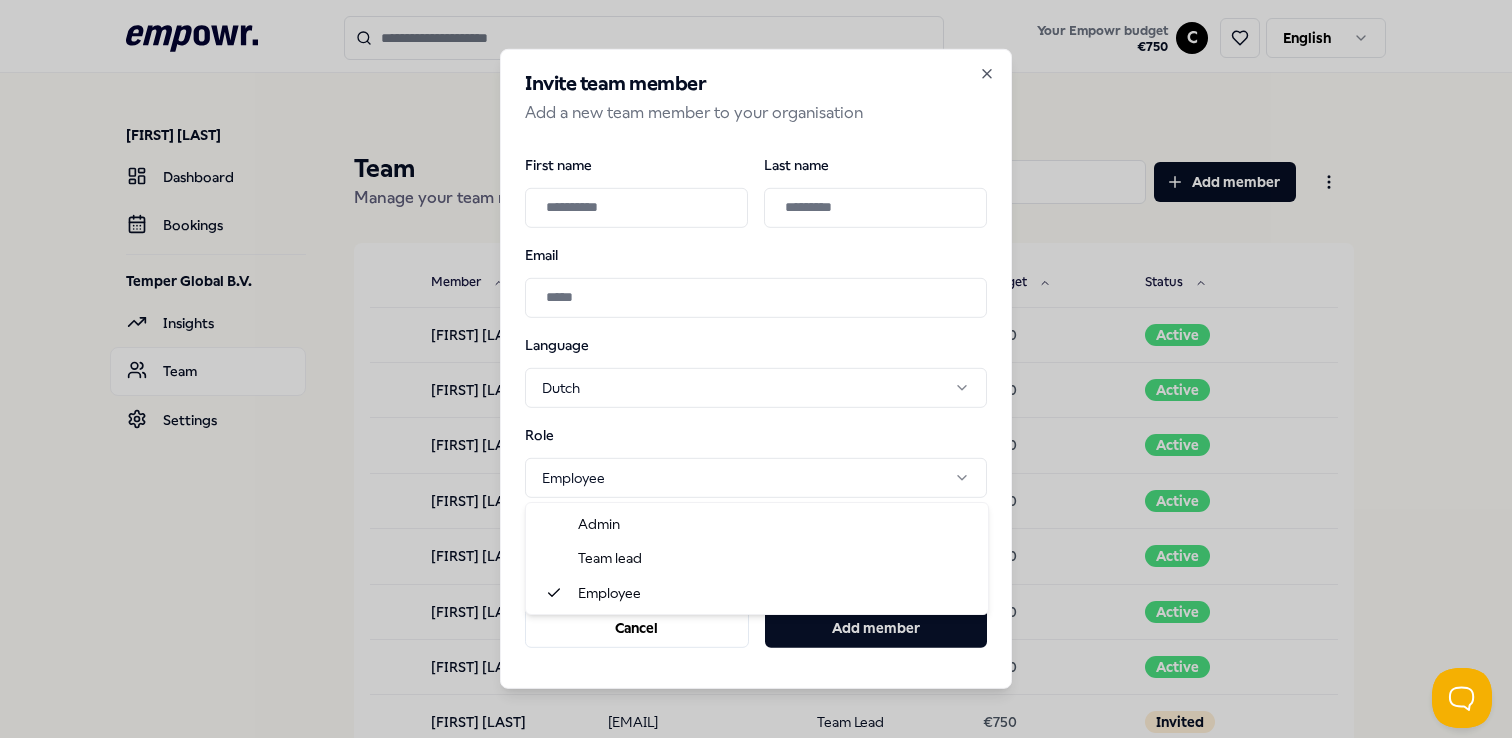 click on ".empowr-logo_svg__cls-1{fill:#03032f} Your Empowr budget € 750 C English Chrysi Epsimari Dashboard Bookings Temper Global B.V. Insights Team Settings Team Manage your team members Add member Member Email Role Budget Status Aaron Pieter Abrahamse a.abrahamse@temper.works Employee € 750 Active Adam Sobczyk a.sobczyk@temper.works Employee € 750 Active Aileen Jansen a.jansen@temper.works Employee € 750 Active Airton Aparecido Zanon a.zanon@temper.works Employee € 750 Active Alejandro Luján López a.lujan@temper.works Employee € 750 Active Aleksandr Dmitrievich Prokhorov aaleexxanderr@gmail.com Employee € 750 Active Aleksandr Uteshev a.uteshev@temper.works Employee € 750 Active Alex Rose alex.rose@temper.works Team Lead € 750 Invited Alexander Verweij a.verweij@temper.works Employee € 750 Active Amber Hinrich a.hinrich@temper.works Employee € 750 Active Amy Batten a.batten@temper.works Employee € 750 Invited Anabel Isaury Rosario Peña a.rosario@temper.works Employee € 750 Active €" at bounding box center [756, 369] 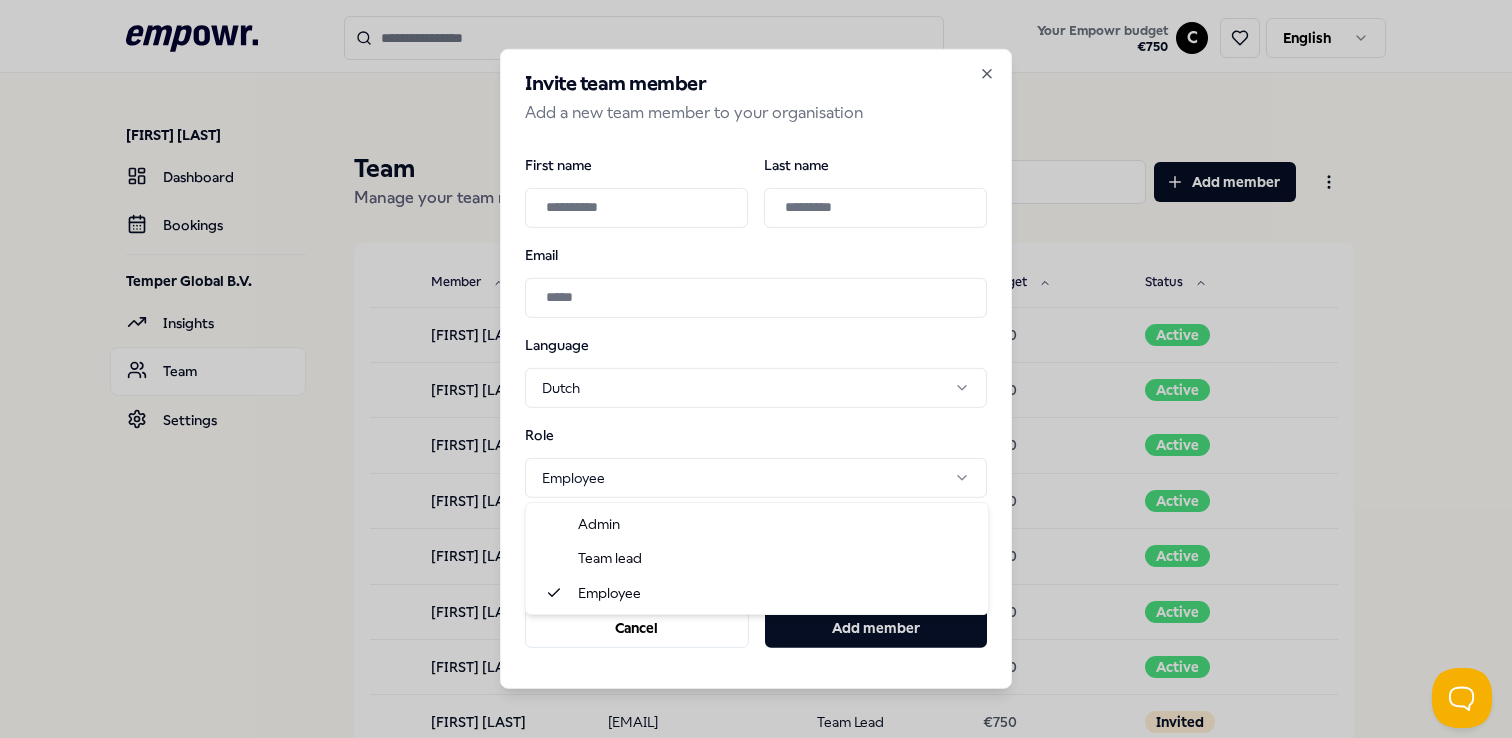 click on ".empowr-logo_svg__cls-1{fill:#03032f} Your Empowr budget € 750 C English Chrysi Epsimari Dashboard Bookings Temper Global B.V. Insights Team Settings Team Manage your team members Add member Member Email Role Budget Status Aaron Pieter Abrahamse a.abrahamse@temper.works Employee € 750 Active Adam Sobczyk a.sobczyk@temper.works Employee € 750 Active Aileen Jansen a.jansen@temper.works Employee € 750 Active Airton Aparecido Zanon a.zanon@temper.works Employee € 750 Active Alejandro Luján López a.lujan@temper.works Employee € 750 Active Aleksandr Dmitrievich Prokhorov aaleexxanderr@gmail.com Employee € 750 Active Aleksandr Uteshev a.uteshev@temper.works Employee € 750 Active Alex Rose alex.rose@temper.works Team Lead € 750 Invited Alexander Verweij a.verweij@temper.works Employee € 750 Active Amber Hinrich a.hinrich@temper.works Employee € 750 Active Amy Batten a.batten@temper.works Employee € 750 Invited Anabel Isaury Rosario Peña a.rosario@temper.works Employee € 750 Active €" at bounding box center (756, 369) 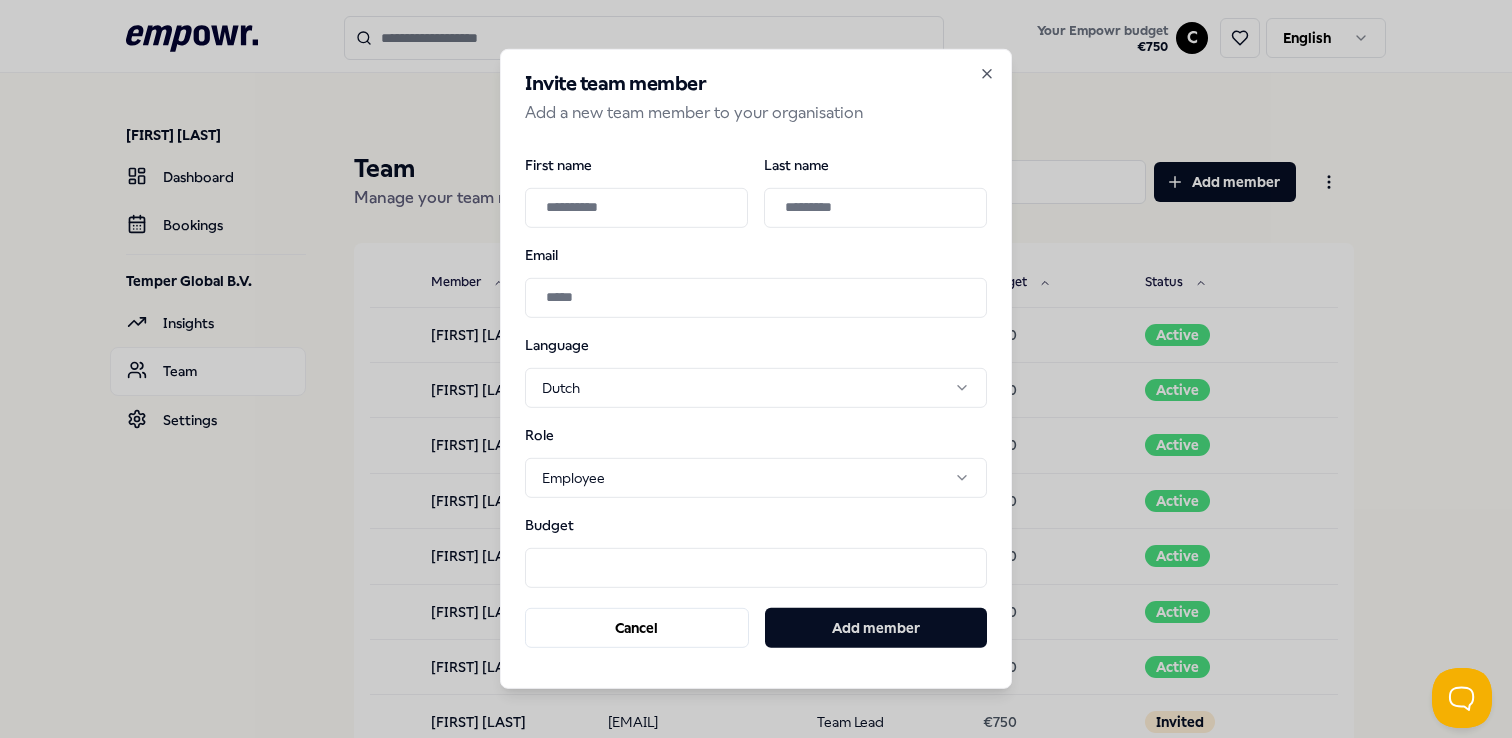 click on "Invite team member Add a new team member to your organisation First name [FIRST] Last name [LAST] Email [EMAIL] Language Dutch ***** ******* Role Employee ***** ********* ******** Budget * Cancel Add member Close" at bounding box center (756, 369) 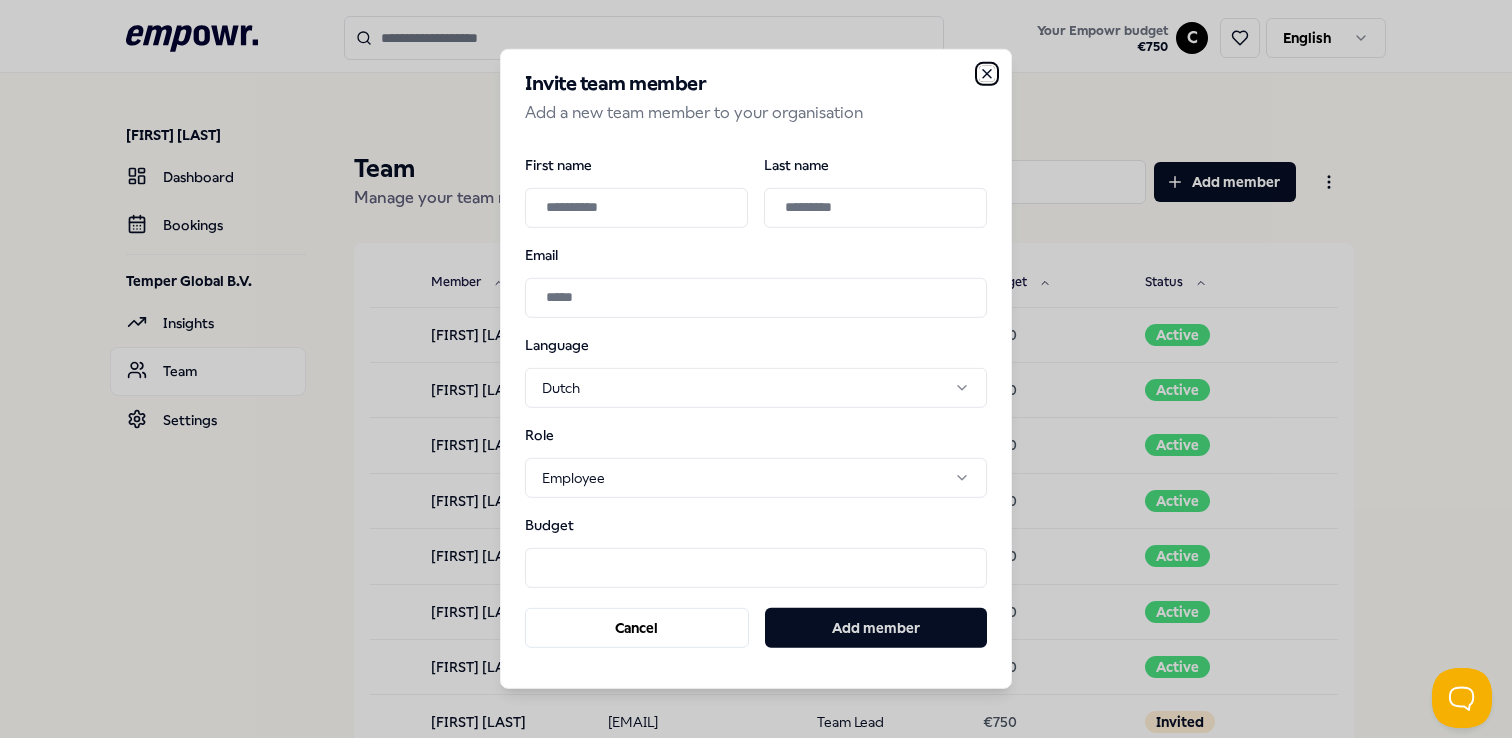 click 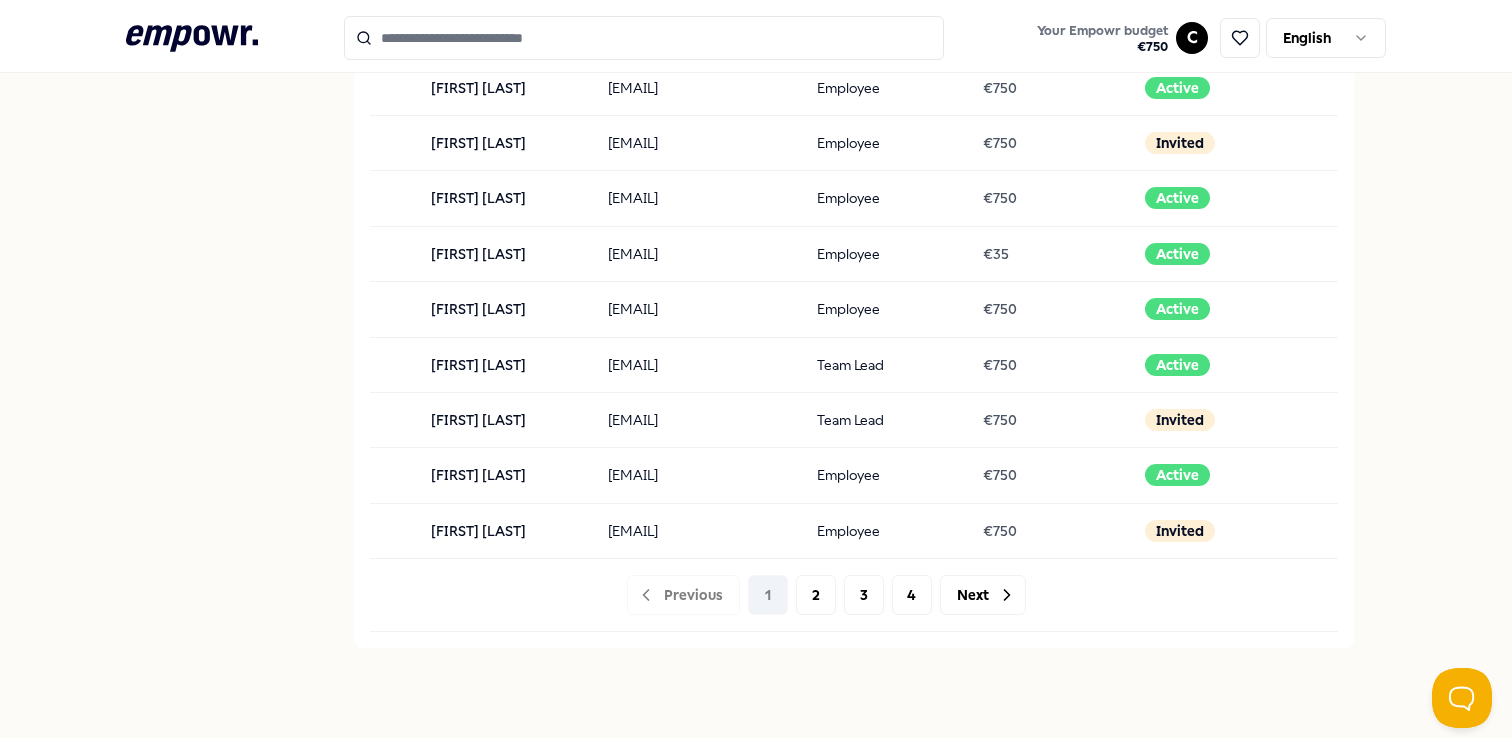 scroll, scrollTop: 1974, scrollLeft: 0, axis: vertical 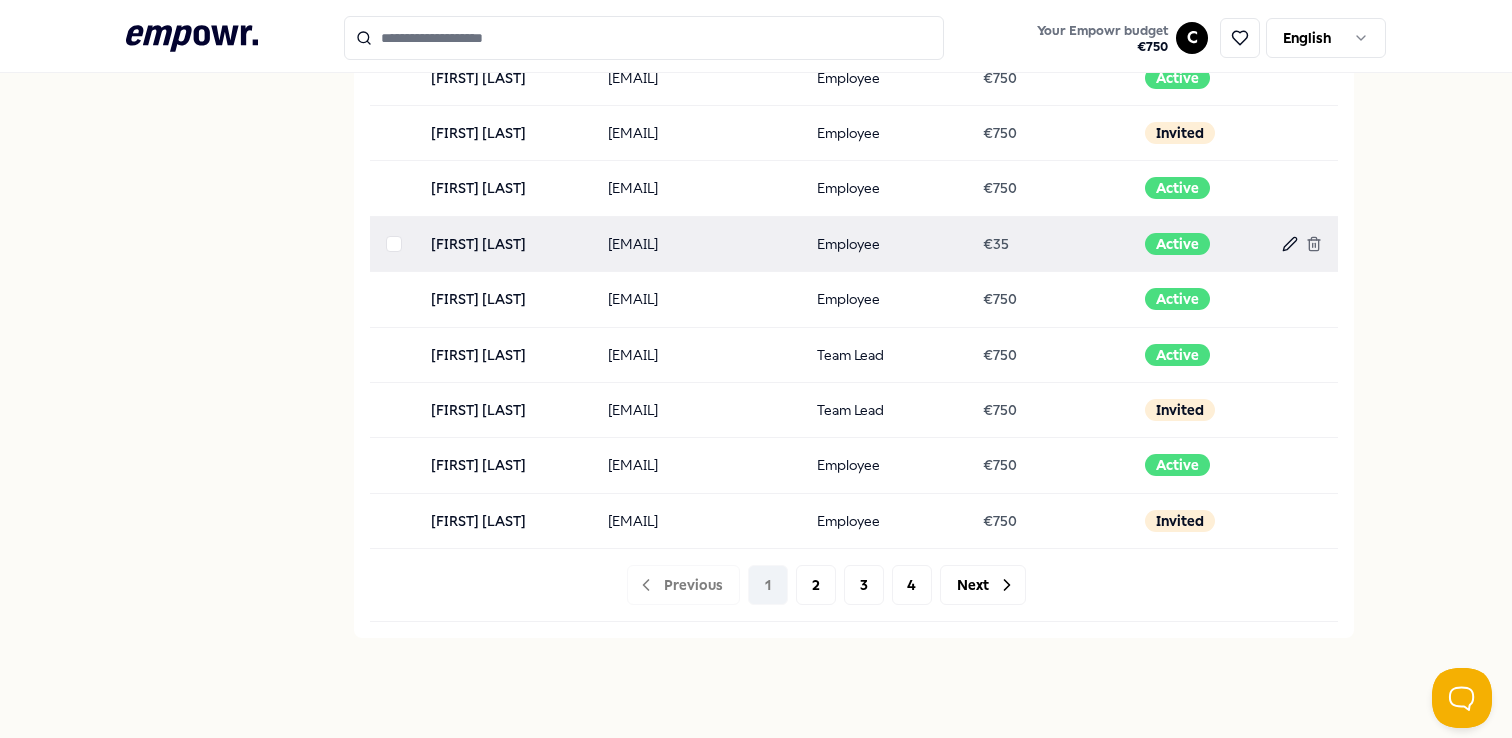 click 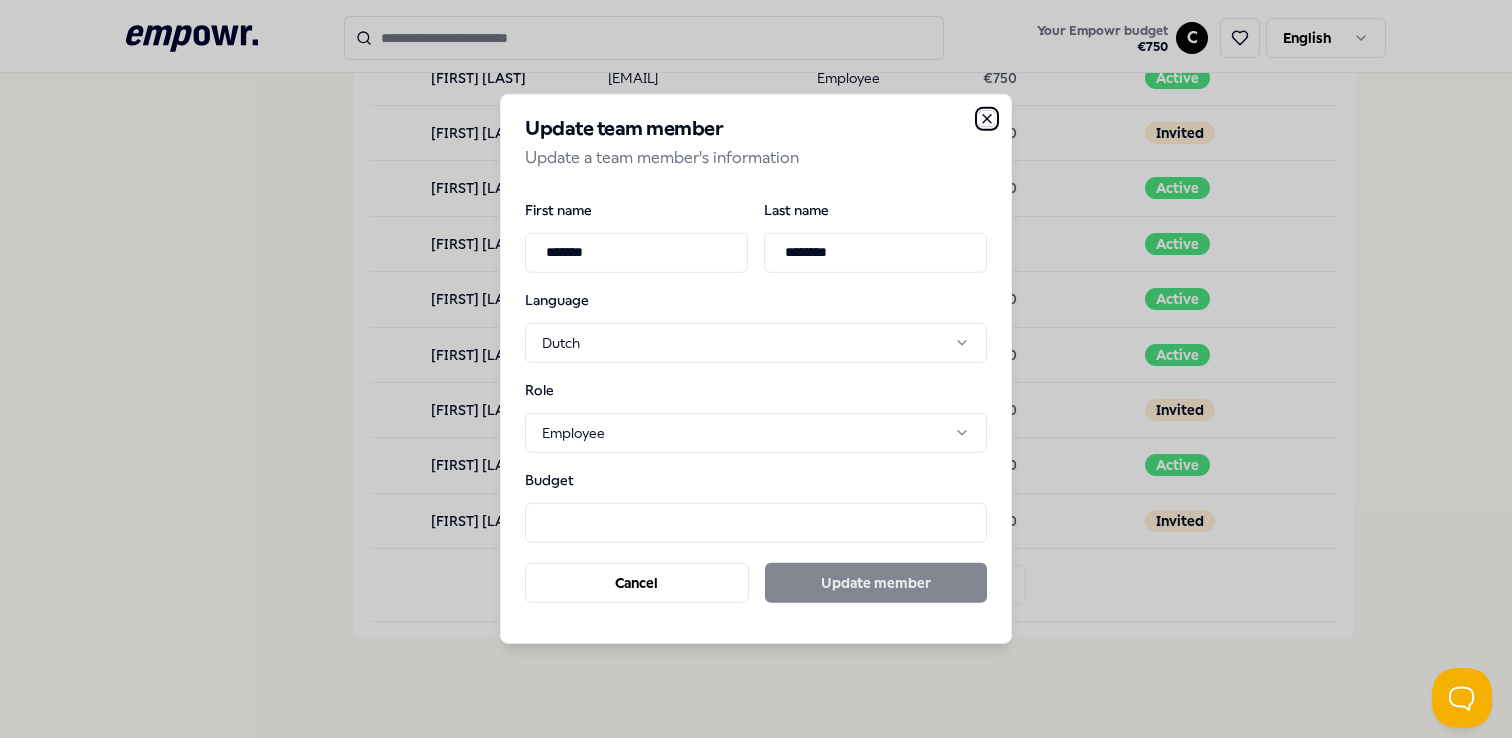 click 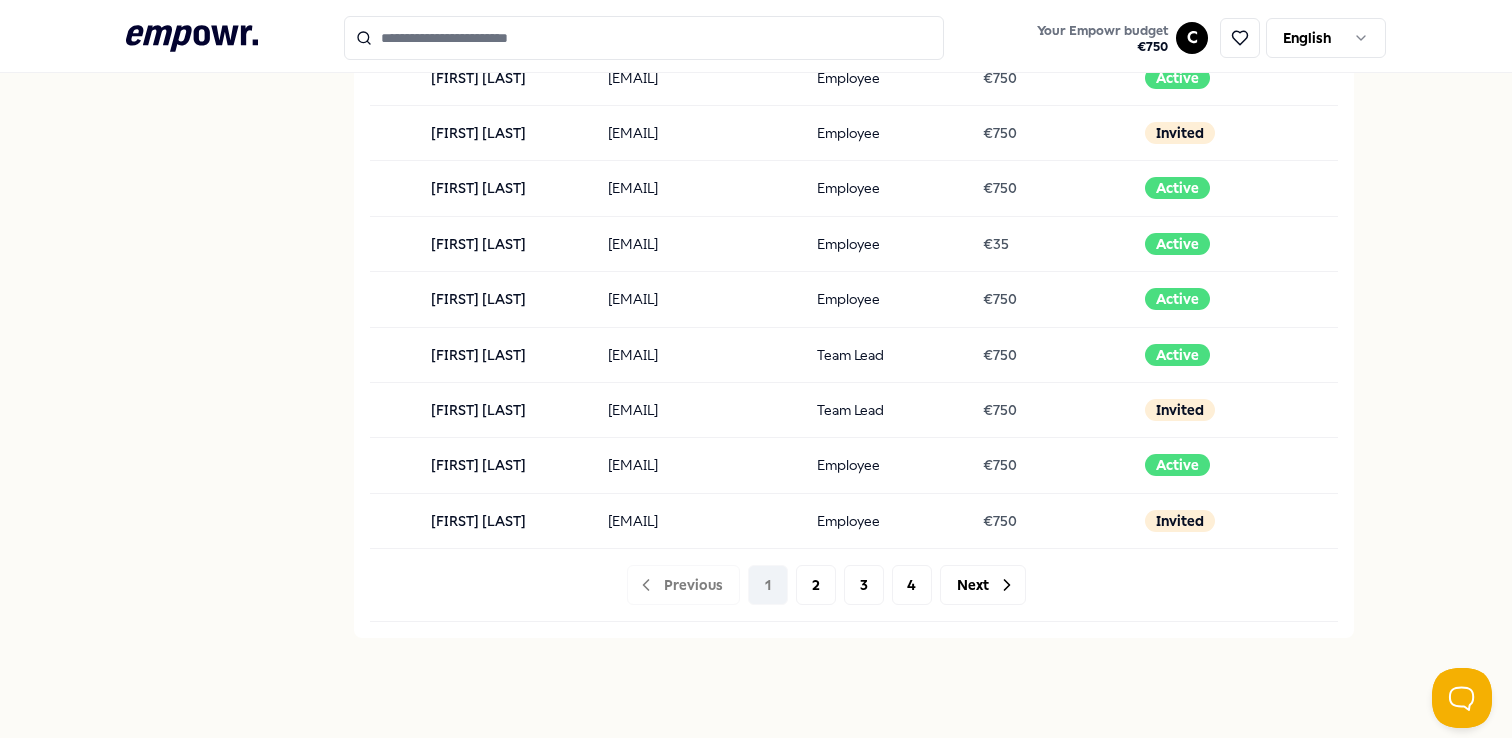 click on ".empowr-logo_svg__cls-1{fill:#03032f} Your Empowr budget € 750 C English Chrysi Epsimari Dashboard Bookings Temper Global B.V. Insights Team Settings Team Manage your team members Add member Member Email Role Budget Status Aaron Pieter Abrahamse a.abrahamse@temper.works Employee € 750 Active Adam Sobczyk a.sobczyk@temper.works Employee € 750 Active Aileen Jansen a.jansen@temper.works Employee € 750 Active Airton Aparecido Zanon a.zanon@temper.works Employee € 750 Active Alejandro Luján López a.lujan@temper.works Employee € 750 Active Aleksandr Dmitrievich Prokhorov aaleexxanderr@gmail.com Employee € 750 Active Aleksandr Uteshev a.uteshev@temper.works Employee € 750 Active Alex Rose alex.rose@temper.works Team Lead € 750 Invited Alexander Verweij a.verweij@temper.works Employee € 750 Active Amber Hinrich a.hinrich@temper.works Employee € 750 Active Amy Batten a.batten@temper.works Employee € 750 Invited Anabel Isaury Rosario Peña a.rosario@temper.works Employee € 750 Active €" at bounding box center (756, 369) 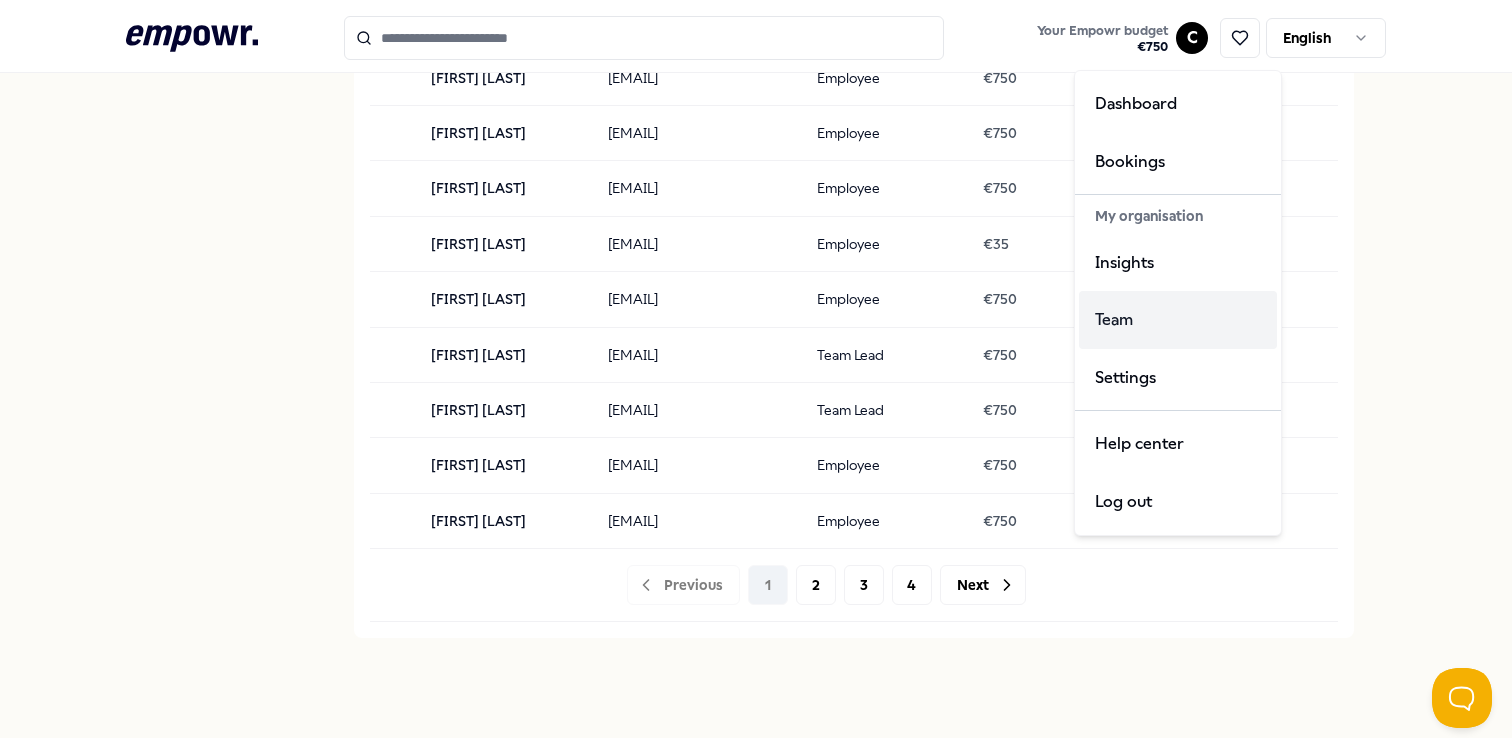 click on "Team" at bounding box center [1178, 320] 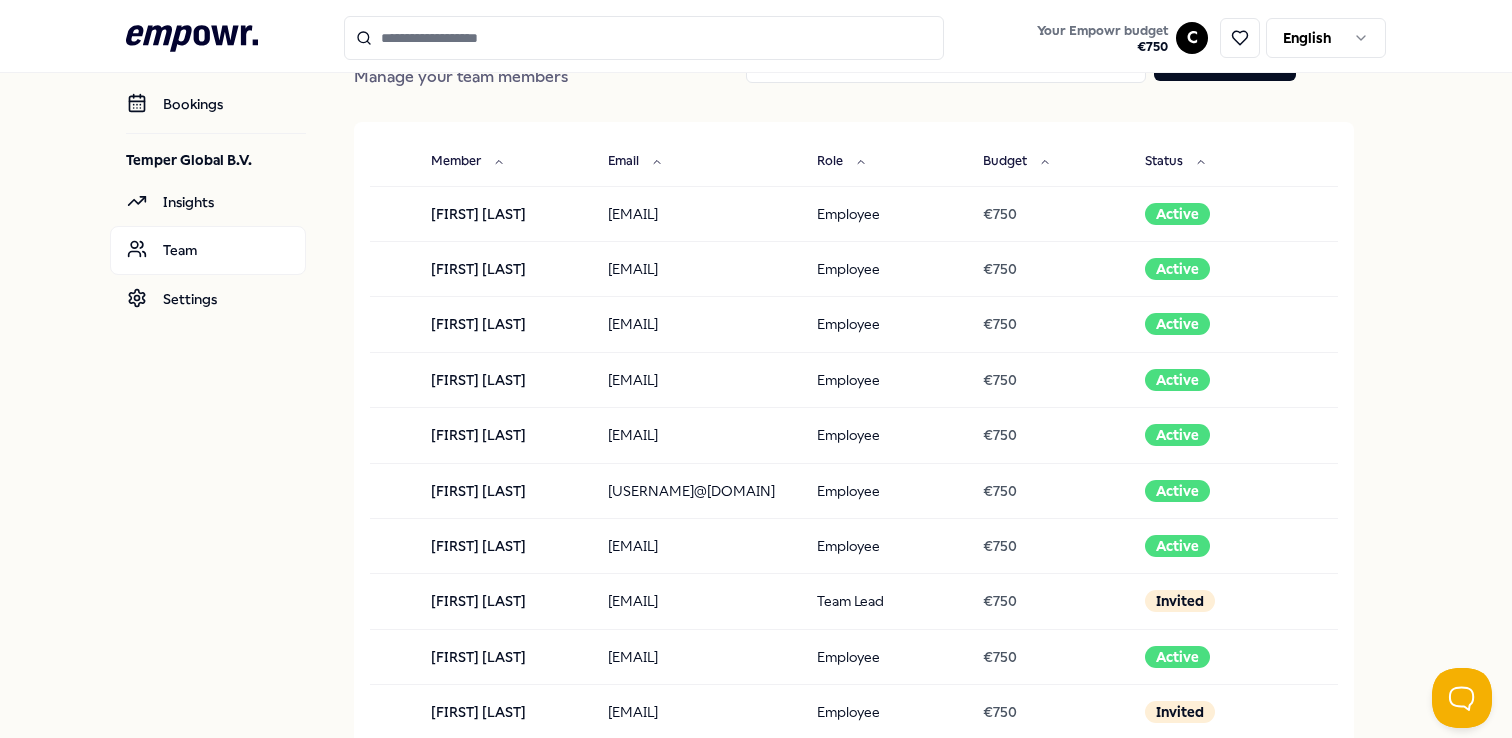 click on ".empowr-logo_svg__cls-1{fill:#03032f} Your Empowr budget € 750 C English Chrysi Epsimari Dashboard Bookings Temper Global B.V. Insights Team Settings Team Manage your team members Add member Member Email Role Budget Status Aaron Pieter Abrahamse a.abrahamse@temper.works Employee € 750 Active Adam Sobczyk a.sobczyk@temper.works Employee € 750 Active Aileen Jansen a.jansen@temper.works Employee € 750 Active Airton Aparecido Zanon a.zanon@temper.works Employee € 750 Active Alejandro Luján López a.lujan@temper.works Employee € 750 Active Aleksandr Dmitrievich Prokhorov aaleexxanderr@gmail.com Employee € 750 Active Aleksandr Uteshev a.uteshev@temper.works Employee € 750 Active Alex Rose alex.rose@temper.works Team Lead € 750 Invited Alexander Verweij a.verweij@temper.works Employee € 750 Active Amber Hinrich a.hinrich@temper.works Employee € 750 Active Amy Batten a.batten@temper.works Employee € 750 Invited Anabel Isaury Rosario Peña a.rosario@temper.works Employee € 750 Active €" at bounding box center (756, 369) 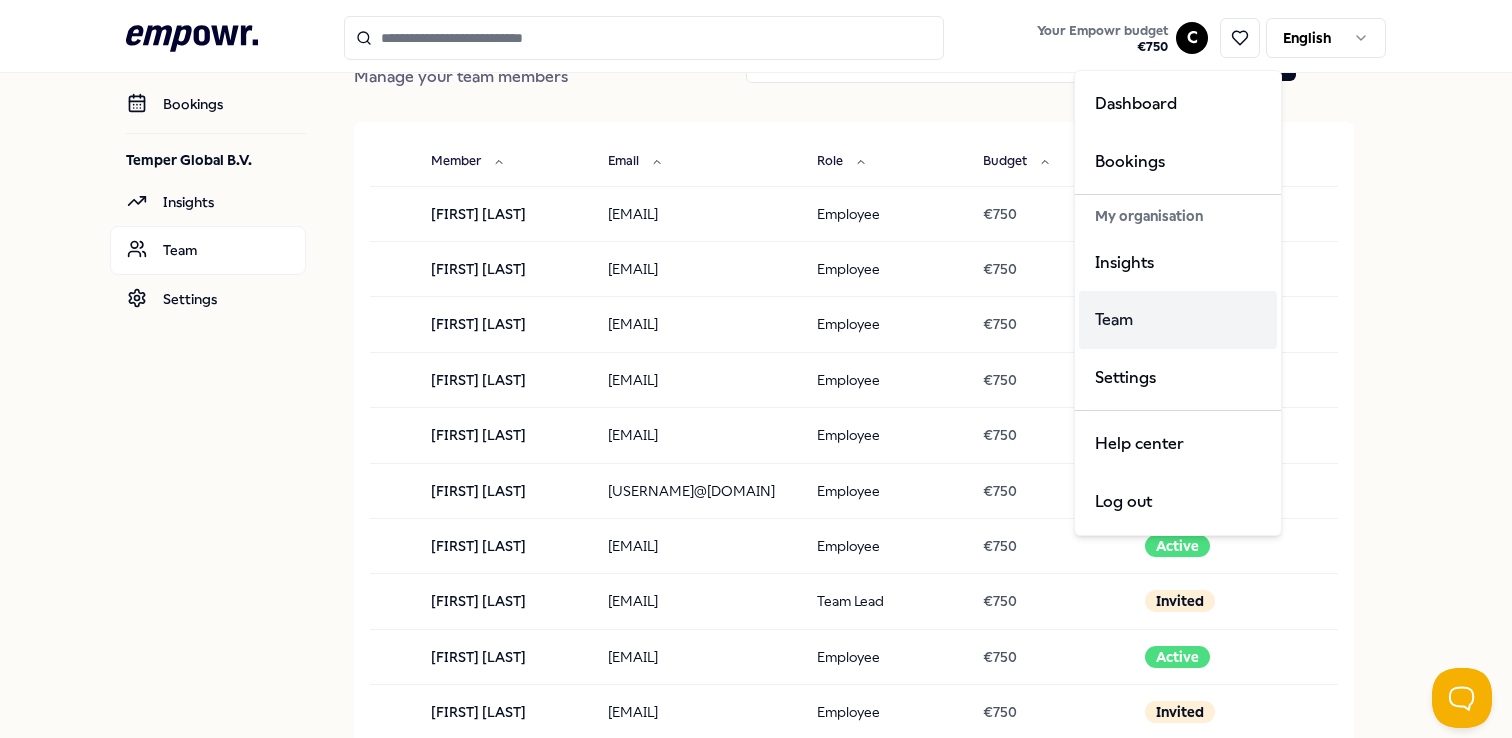 click on "Team" at bounding box center (1178, 320) 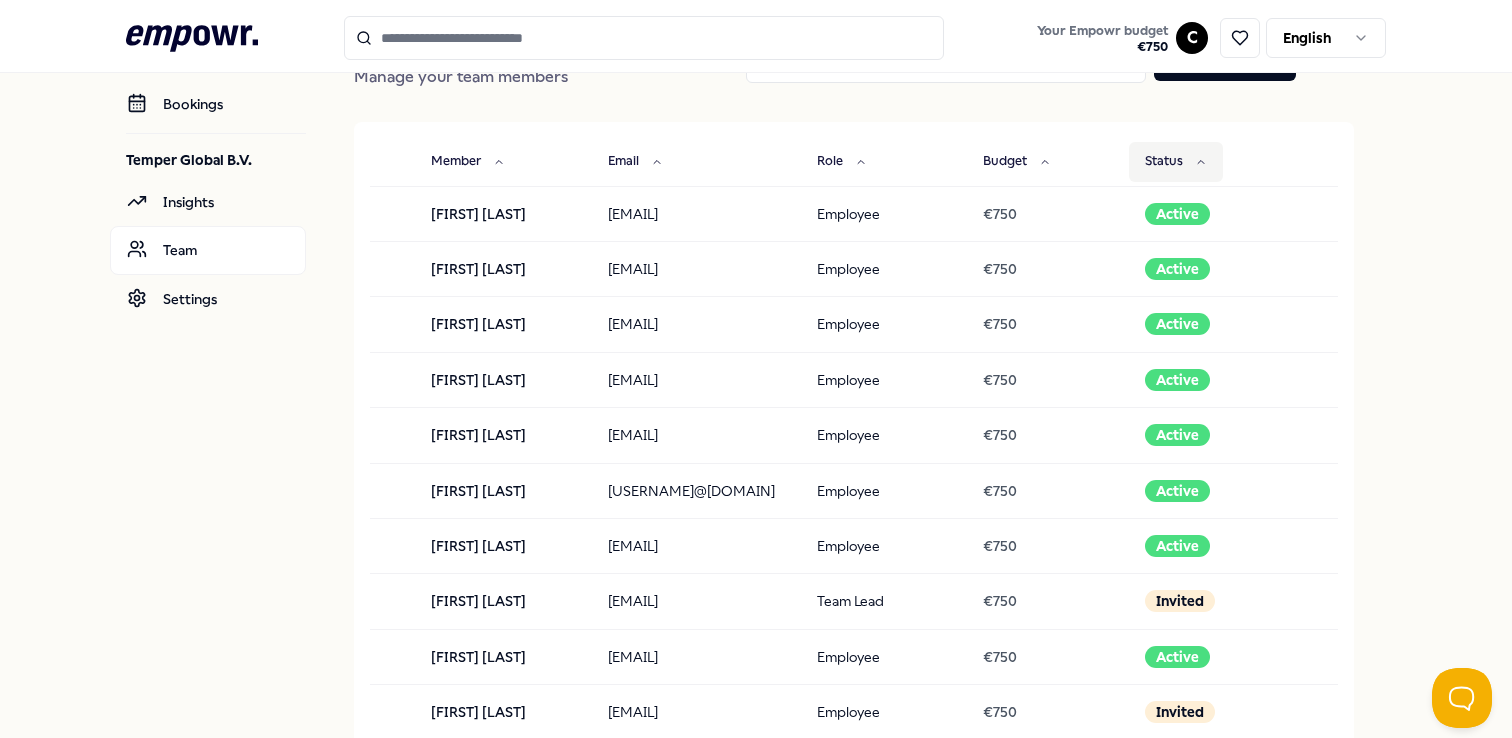 scroll, scrollTop: 0, scrollLeft: 0, axis: both 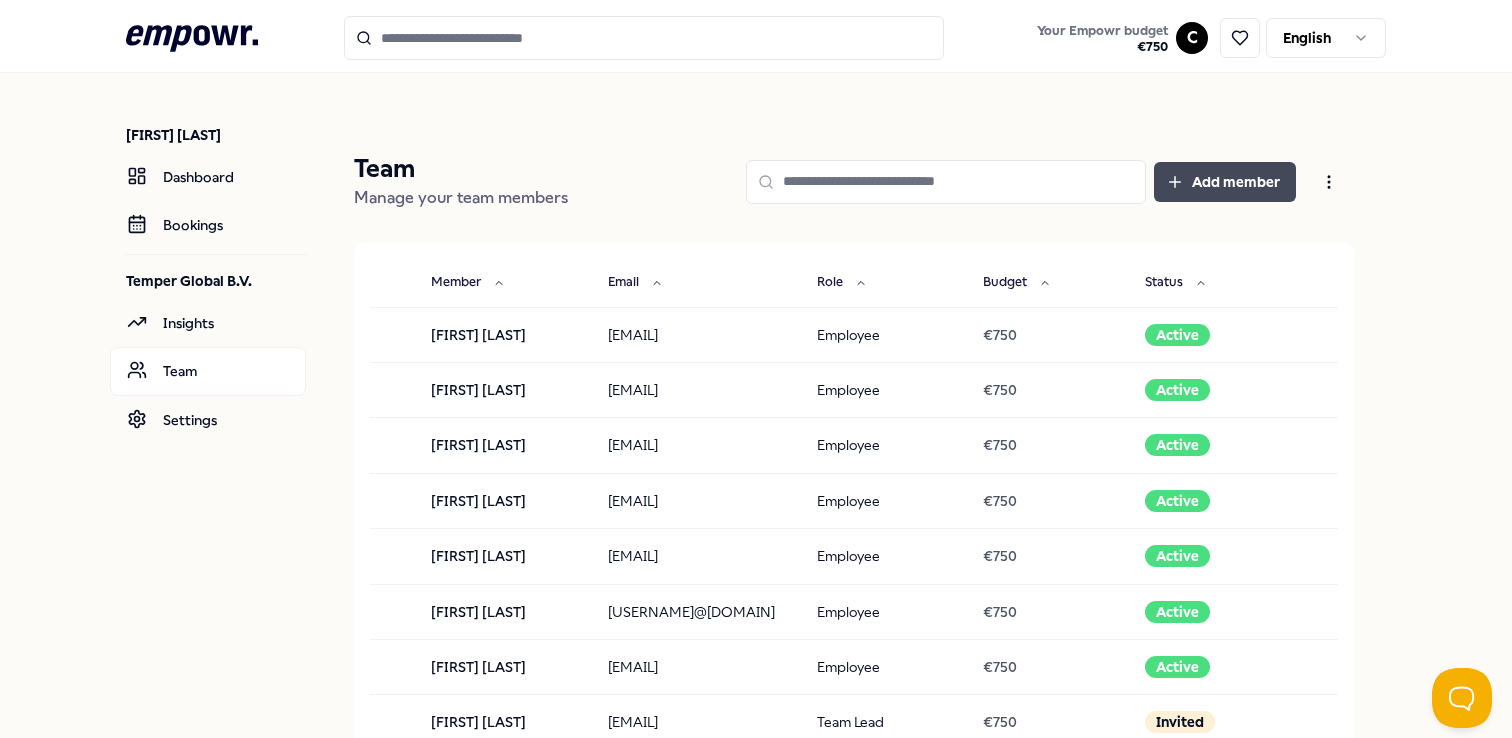 click on "Add member" at bounding box center [1225, 182] 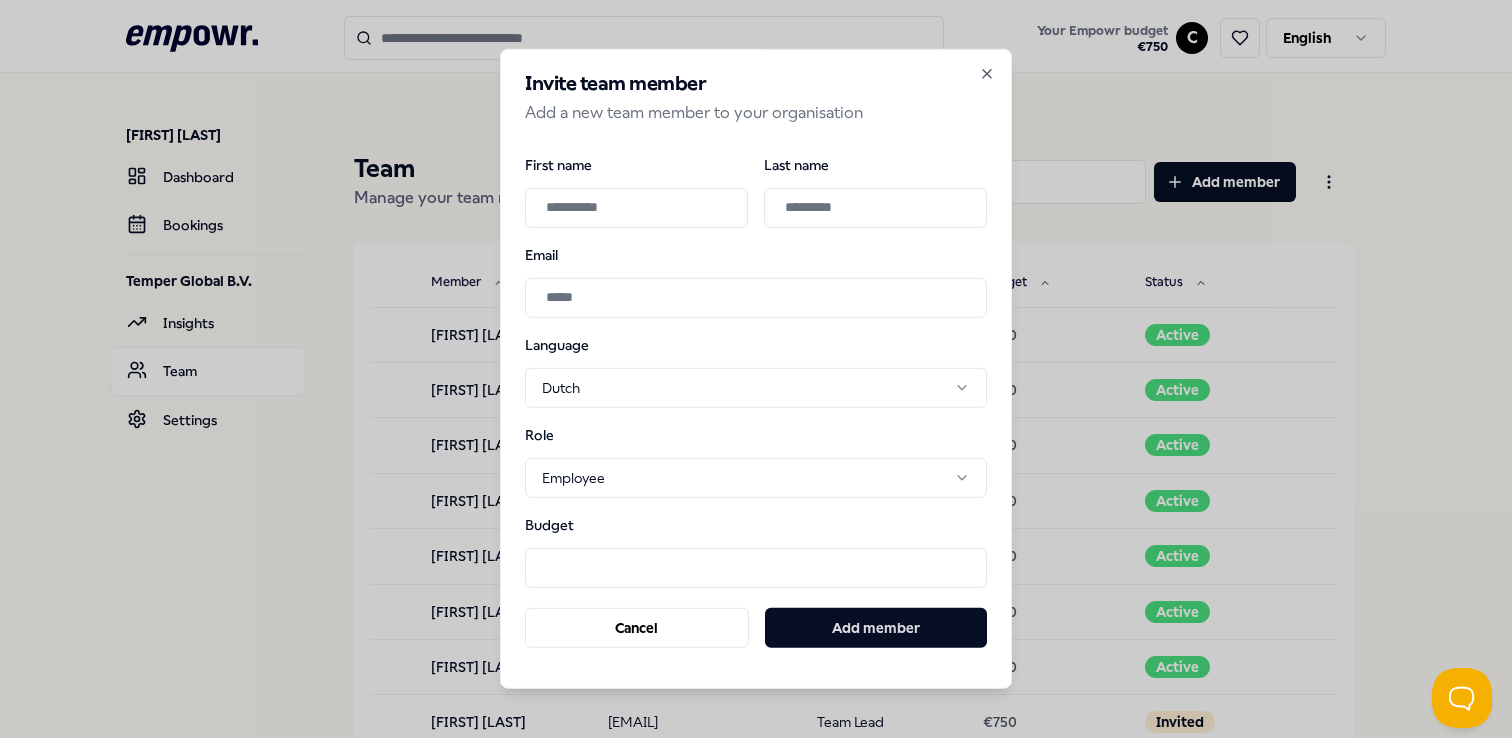 click on "First name" at bounding box center [636, 207] 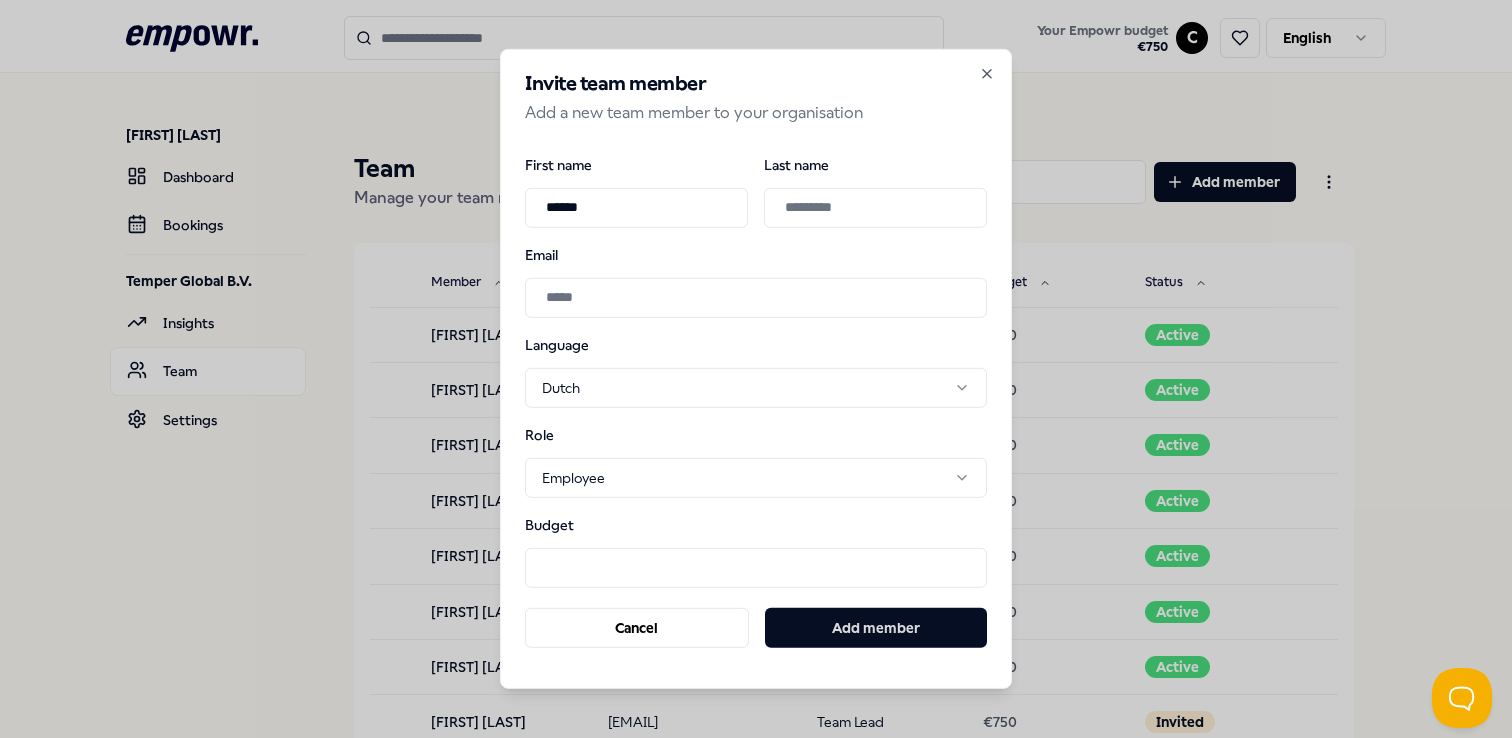 type on "******" 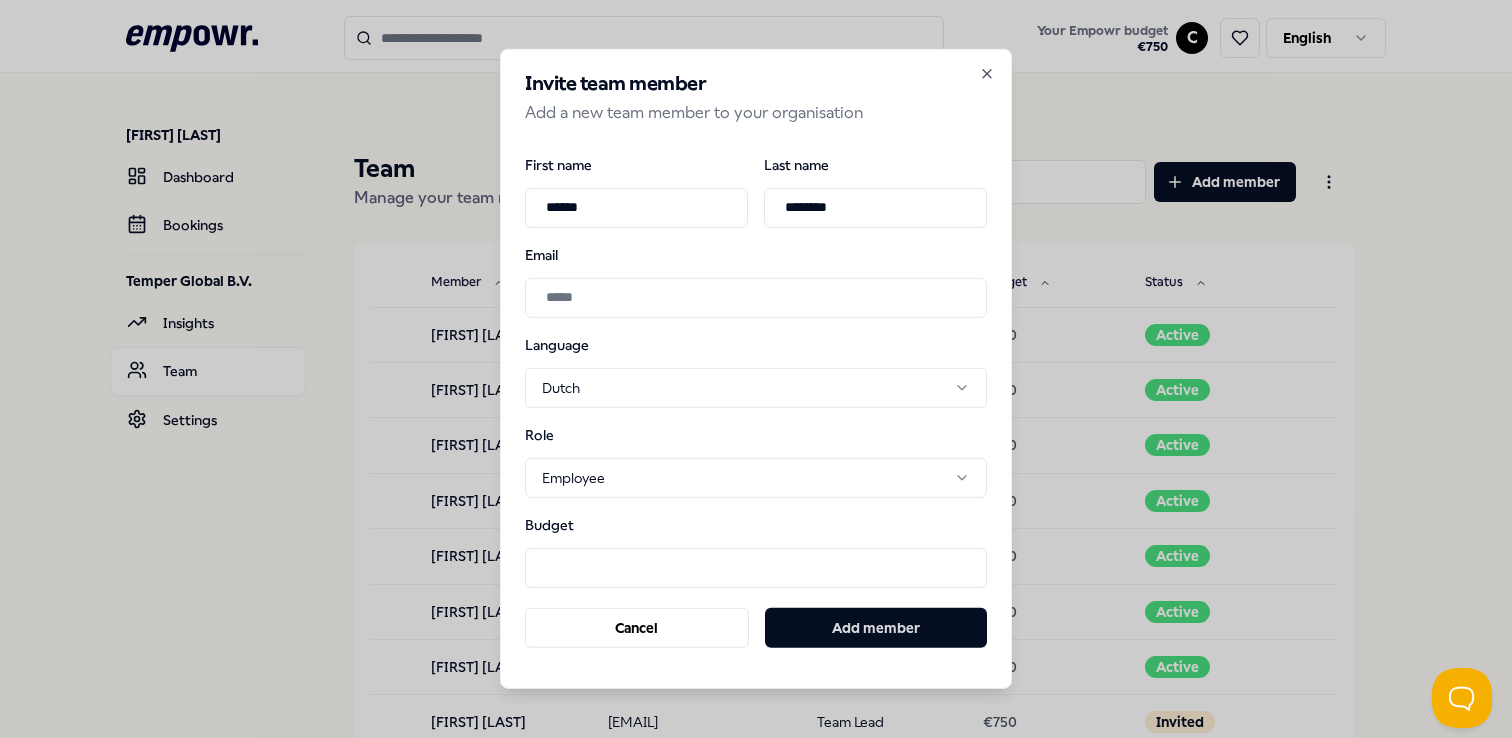 type on "********" 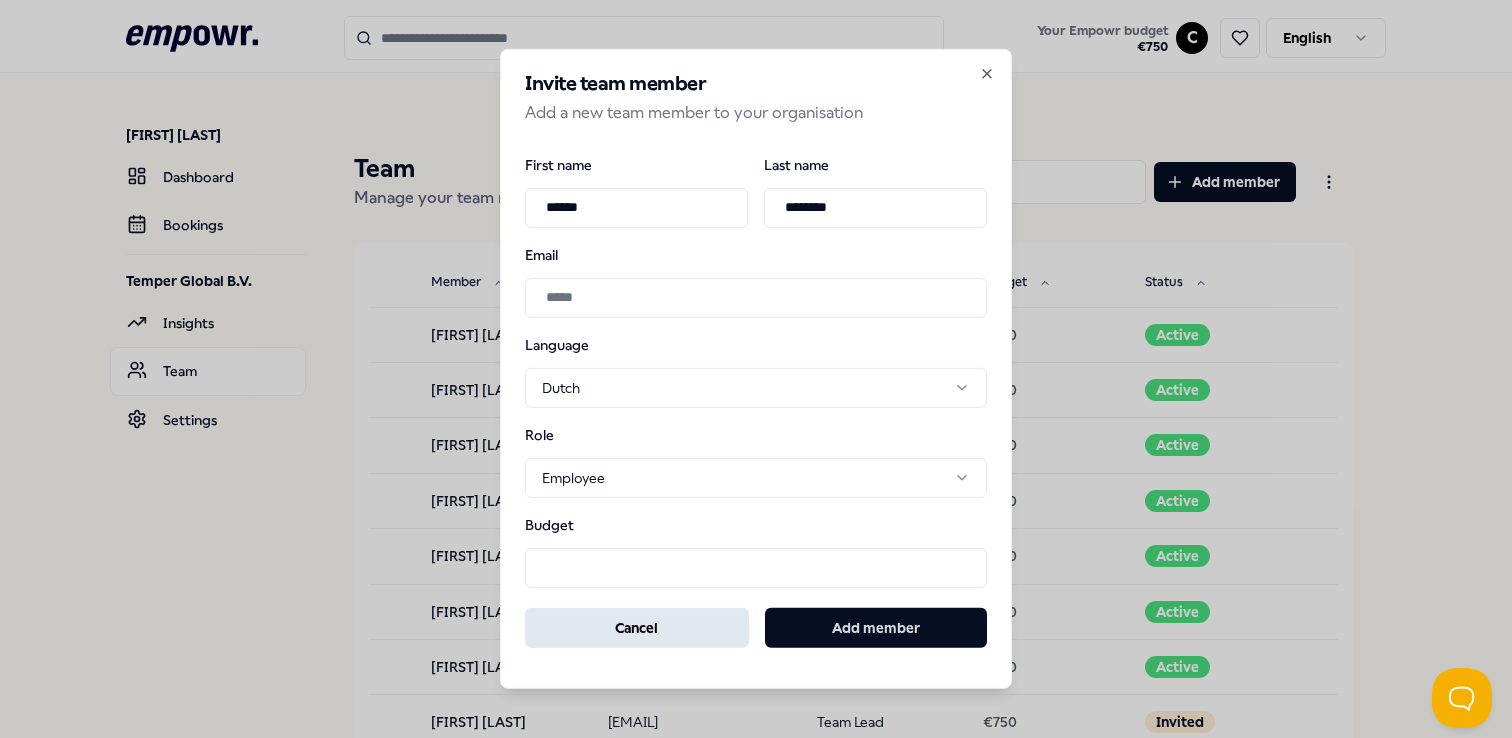 click on "Cancel" at bounding box center [637, 628] 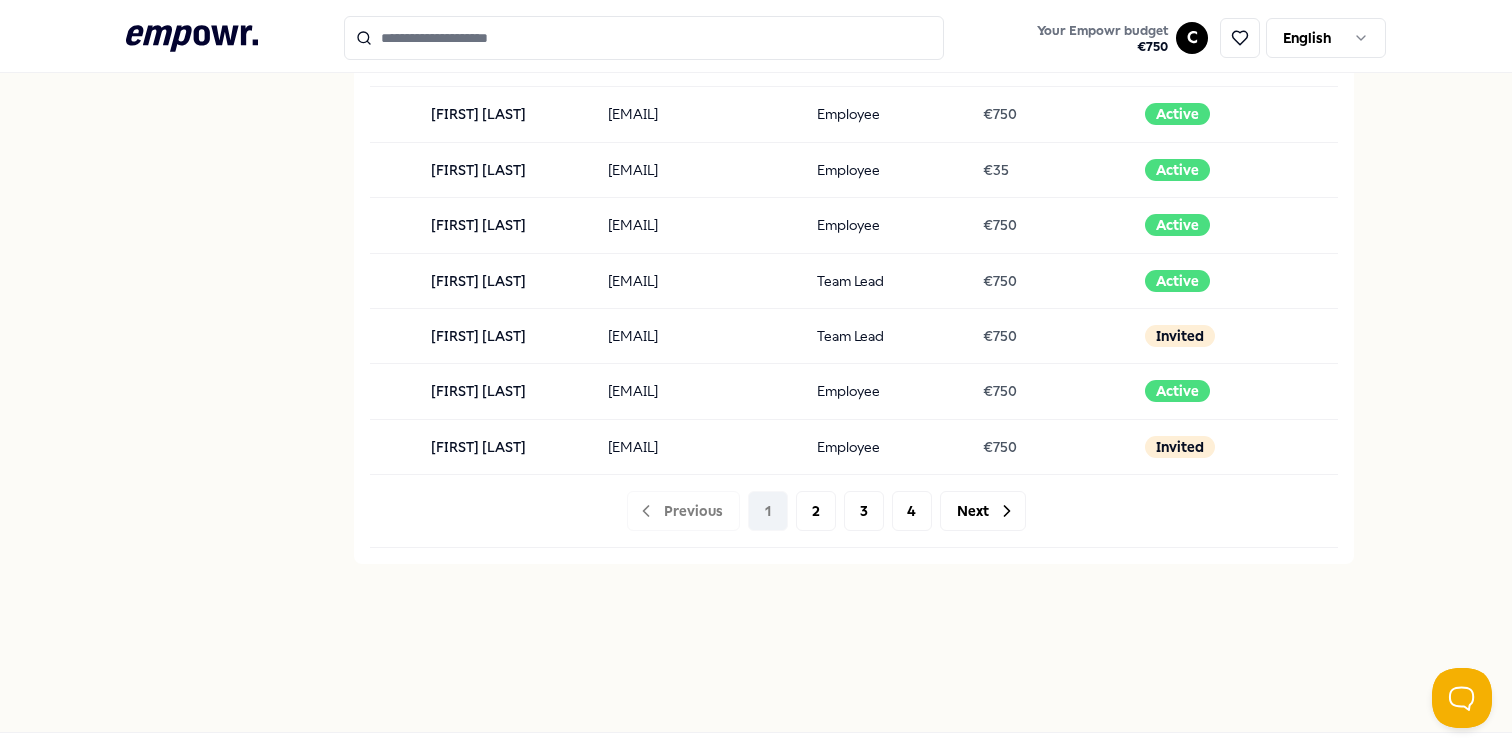 scroll, scrollTop: 2141, scrollLeft: 0, axis: vertical 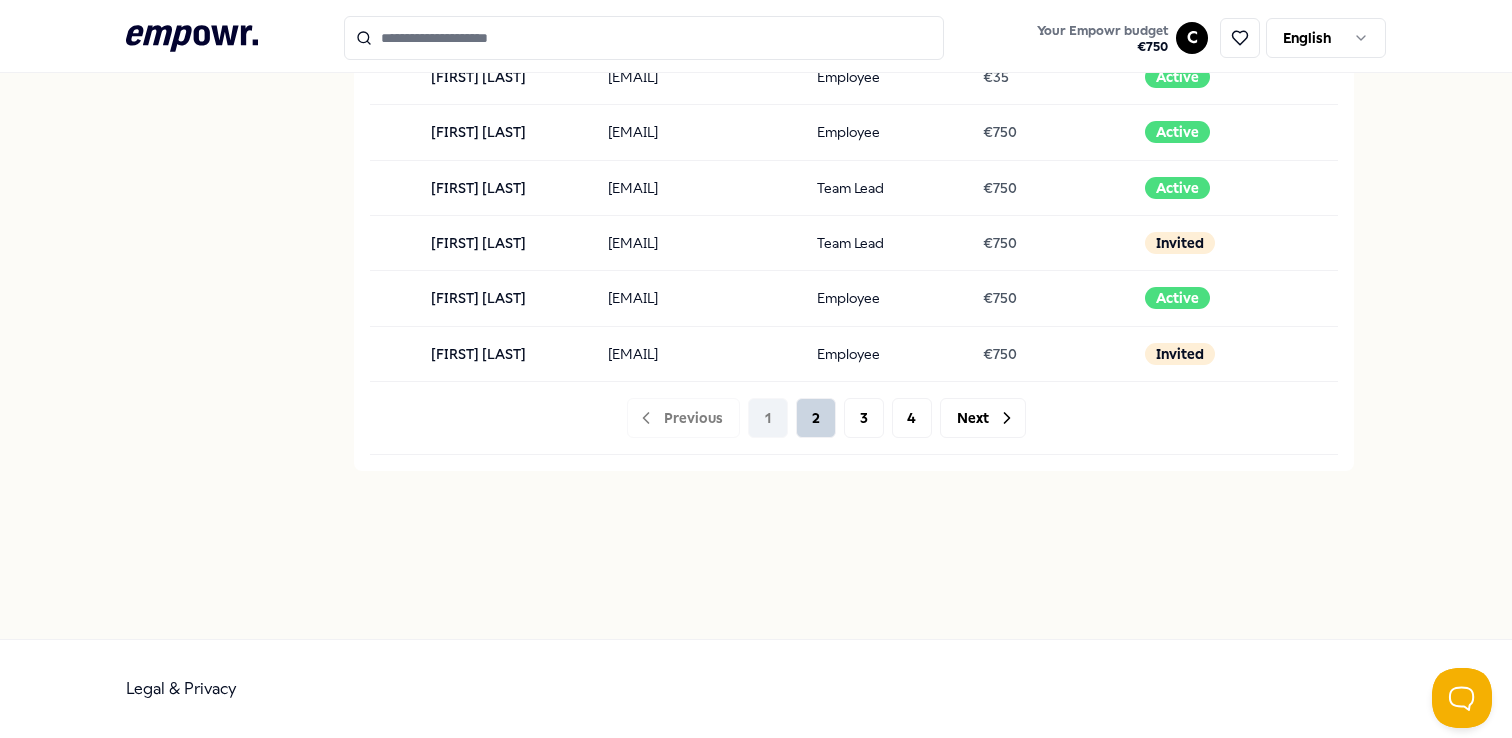 click on "2" at bounding box center (816, 418) 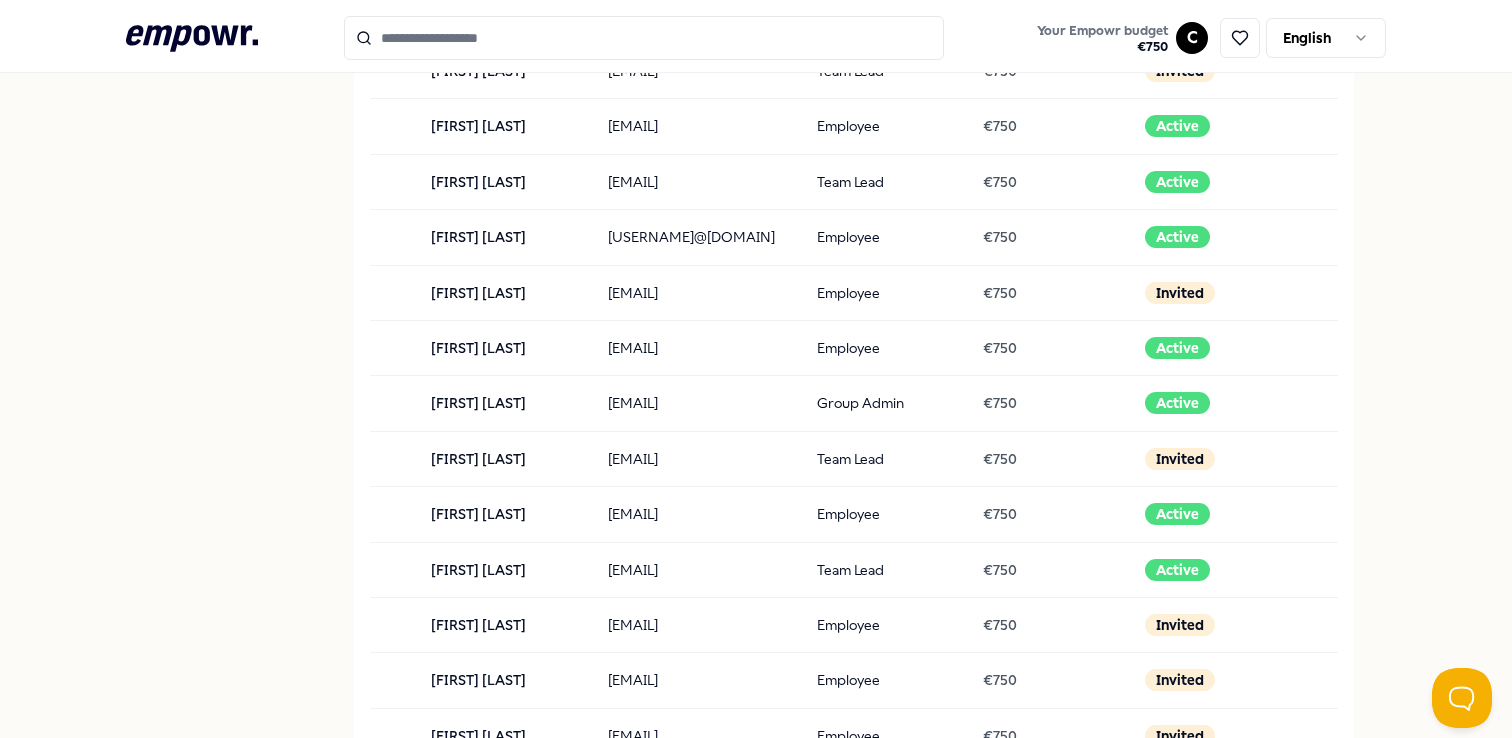 scroll, scrollTop: 1040, scrollLeft: 0, axis: vertical 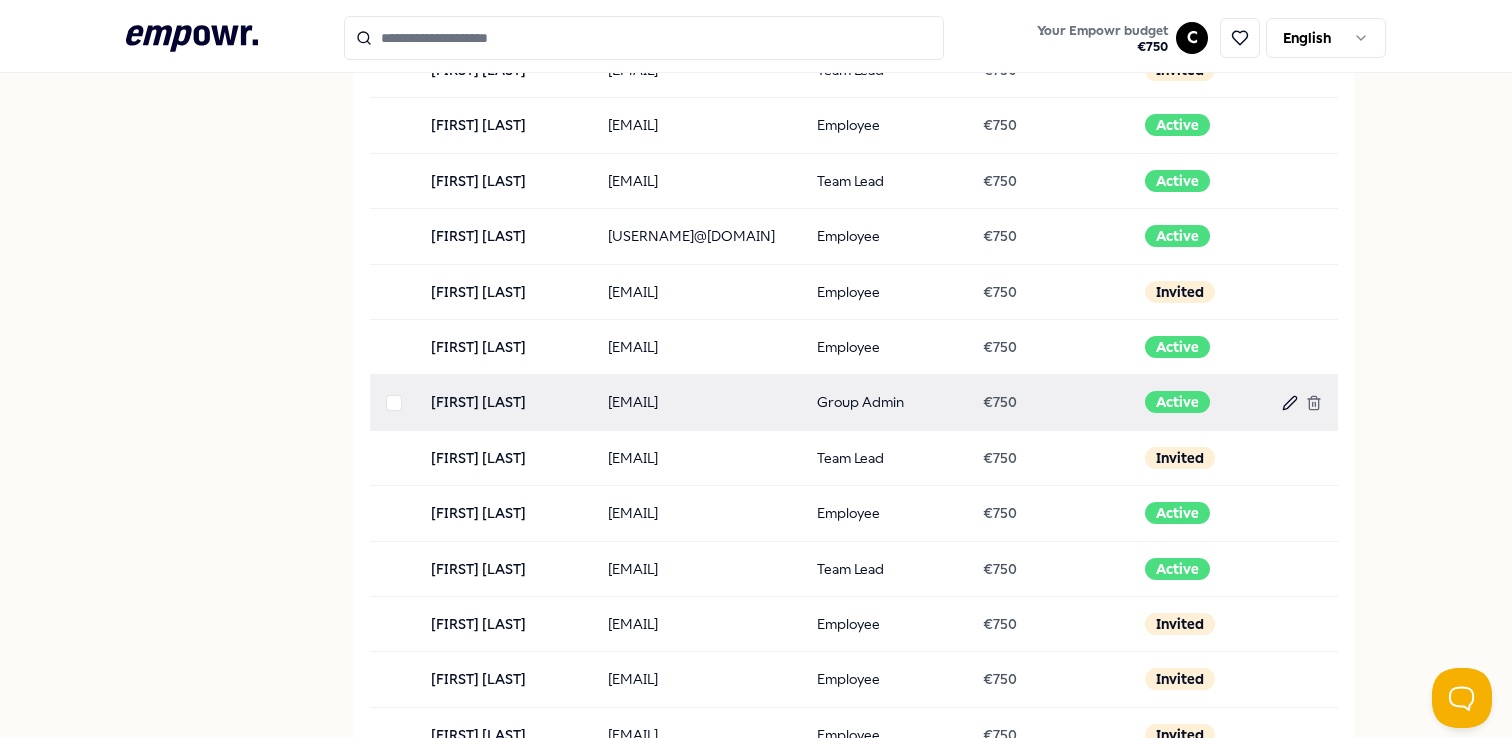click 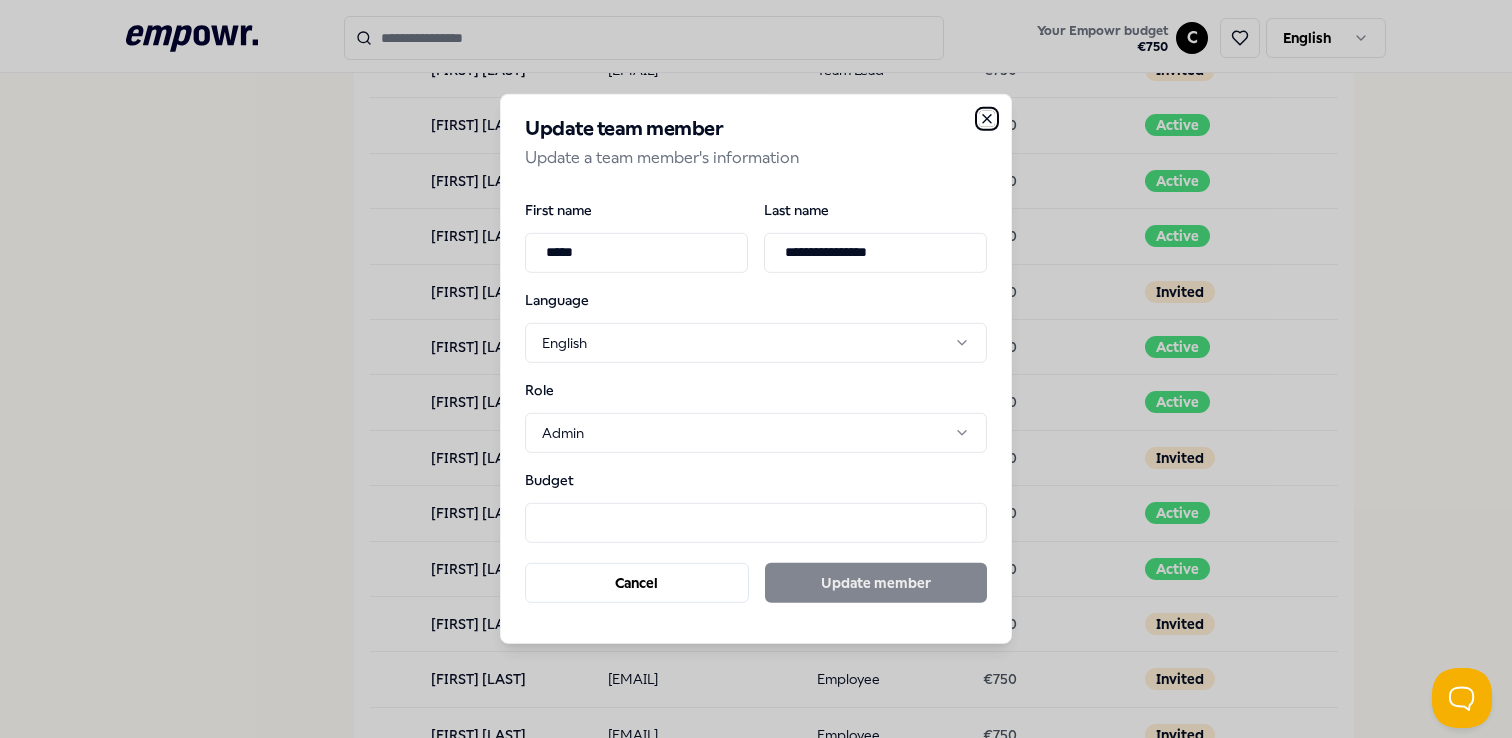 click 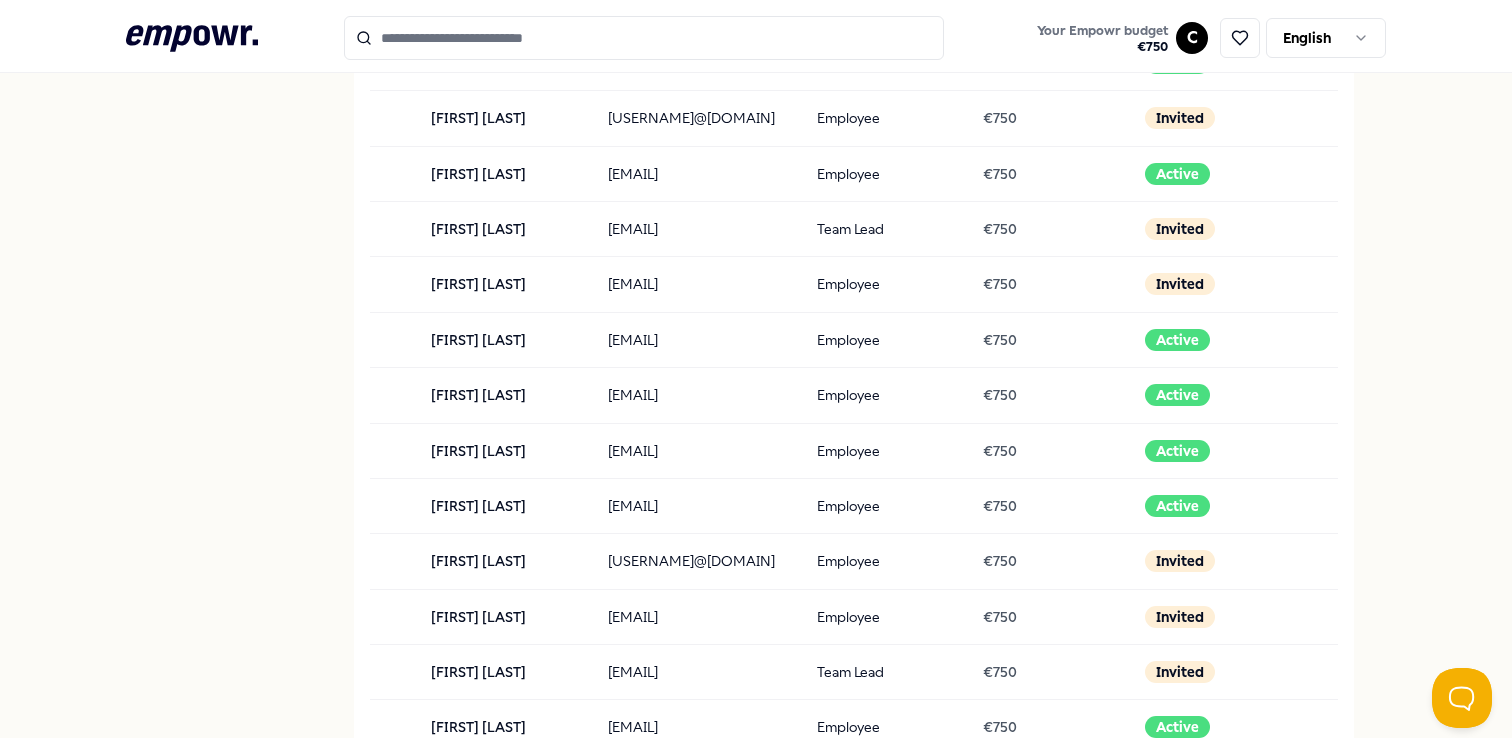 scroll, scrollTop: 214, scrollLeft: 0, axis: vertical 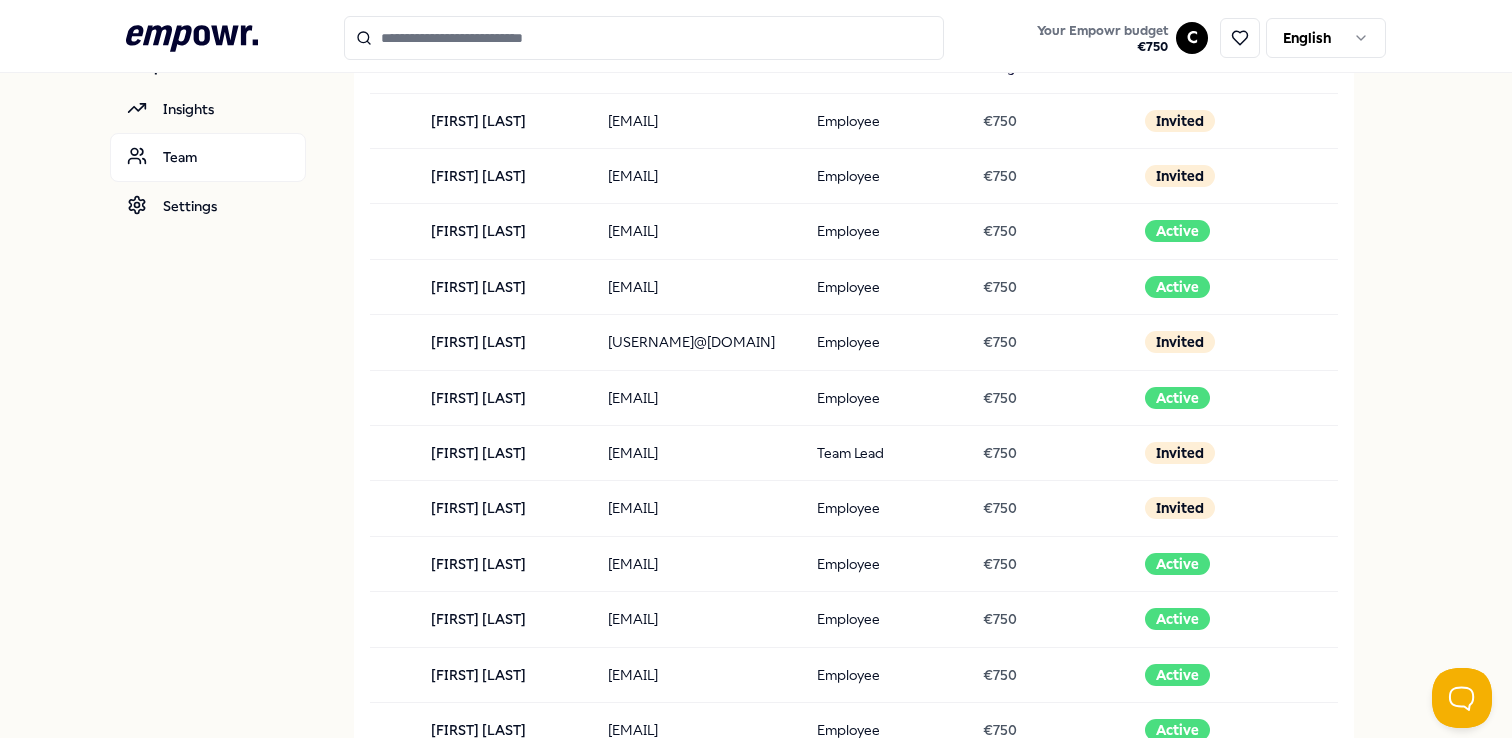 click on ".empowr-logo_svg__cls-1{fill:#03032f} Your Empowr budget € 750 C English Chrysi Epsimari Dashboard Bookings Temper Global B.V. Insights Team Settings Team Manage your team members Add member Member Email Role Budget Status Heudon da Silva Reinaldo h.dasilvareinaldo@temper.works Employee € 750 Active Ioannis Bekiaris i.bekiaris@temper.works Employee € 750 Active Isaac Huijink i.huijink@temper.works Employee € 750 Active Jasper Bakker j.bakker@temper.works Employee € 750 Active Jayawi Perera j.perera@temper.works Employee € 750 Active Jelle Dekker j.dekker@temper.works Employee € 750 Active Jeroen Jonker Roelants j.roelants@temper.works Team Lead € 750 Active Jildou Hofstra j.hofstra@temper.works Employee € 750 Active Johan Haringhuizen j.haringhuizen@temper.works Employee € 750 Active Johannes Hoogendoorn j.hoogendoorn@temper.works Employee € 750 Active Karina Gabriela Golec k.golec@temper.works Employee € 750 Active Kasey Butcher k.butcher@temper.works Employee € 750 Active 0" at bounding box center [756, 369] 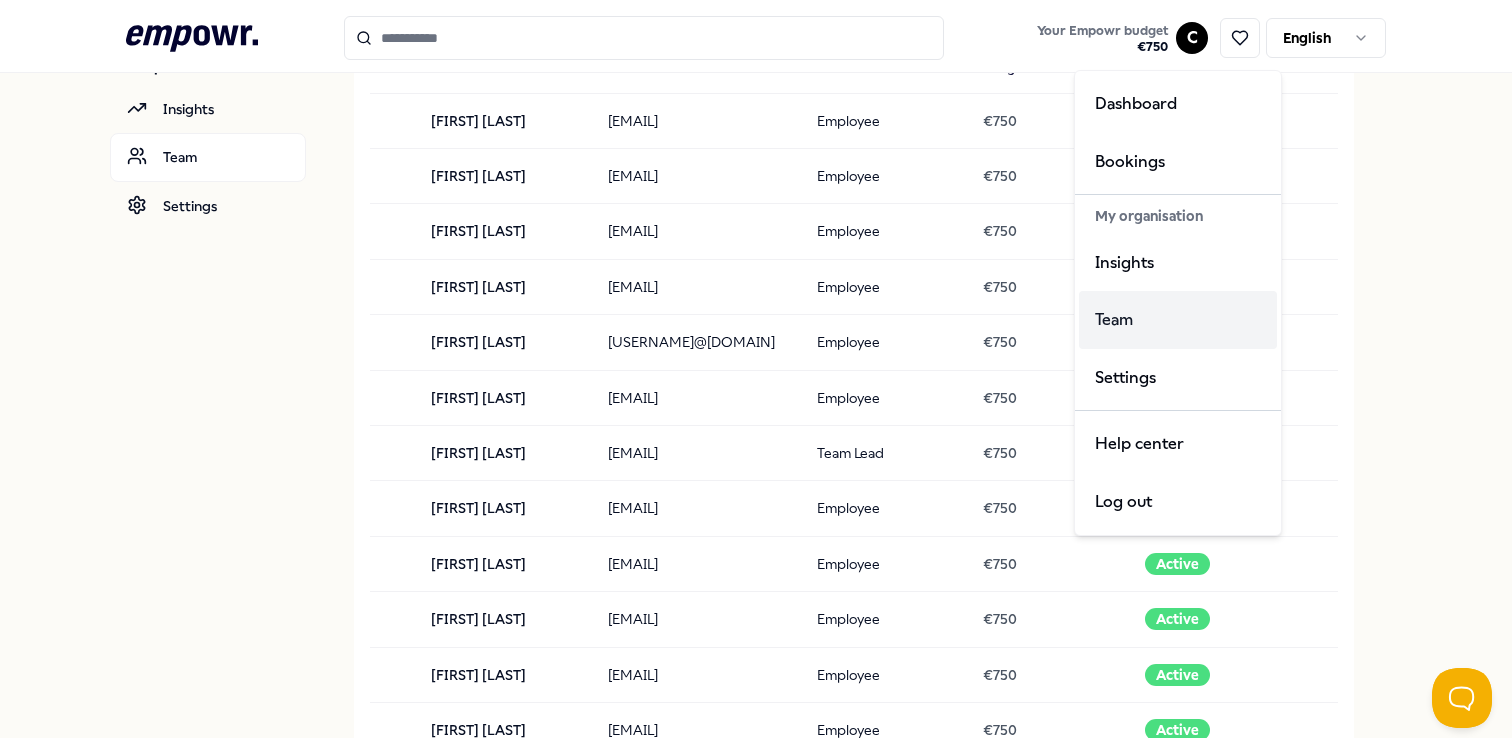 click on "Team" at bounding box center (1178, 320) 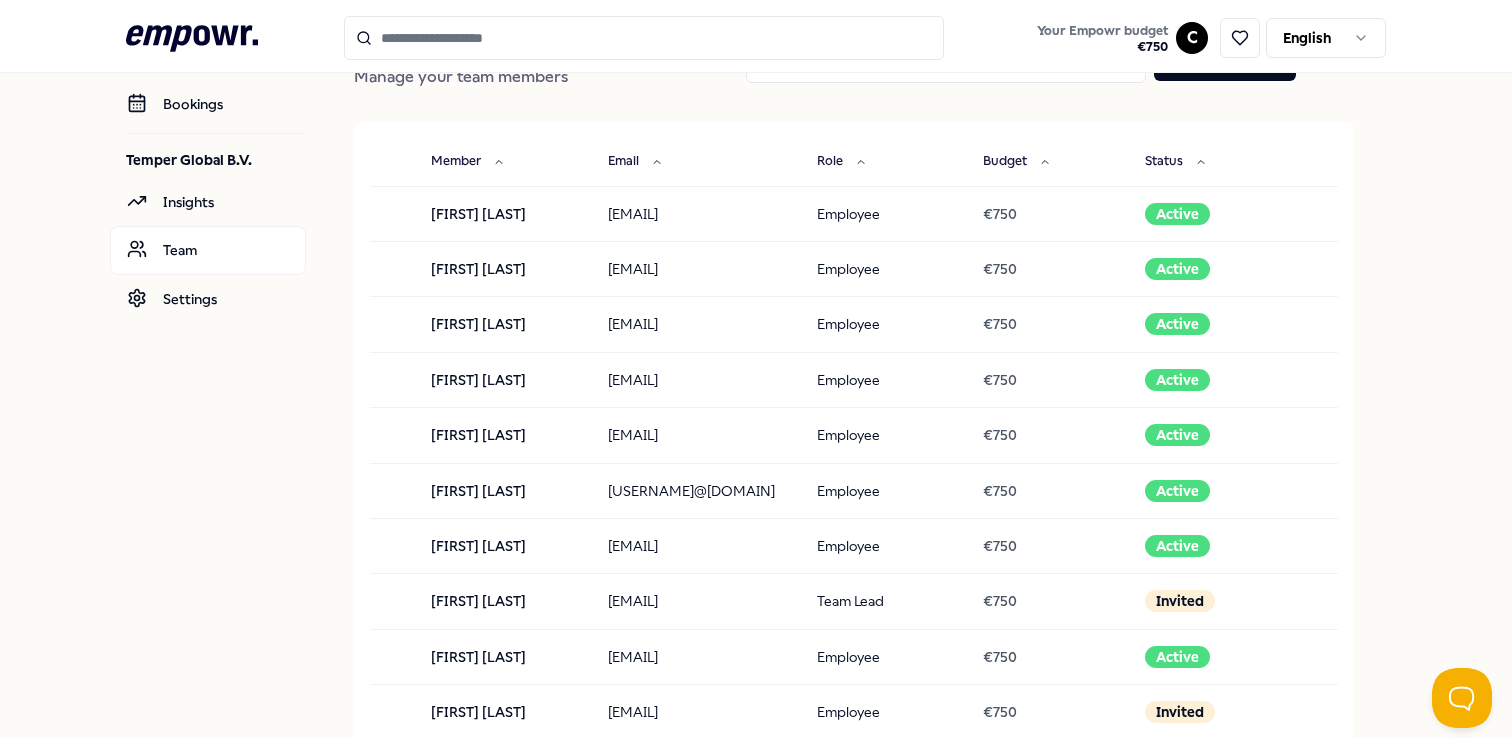 scroll, scrollTop: 0, scrollLeft: 0, axis: both 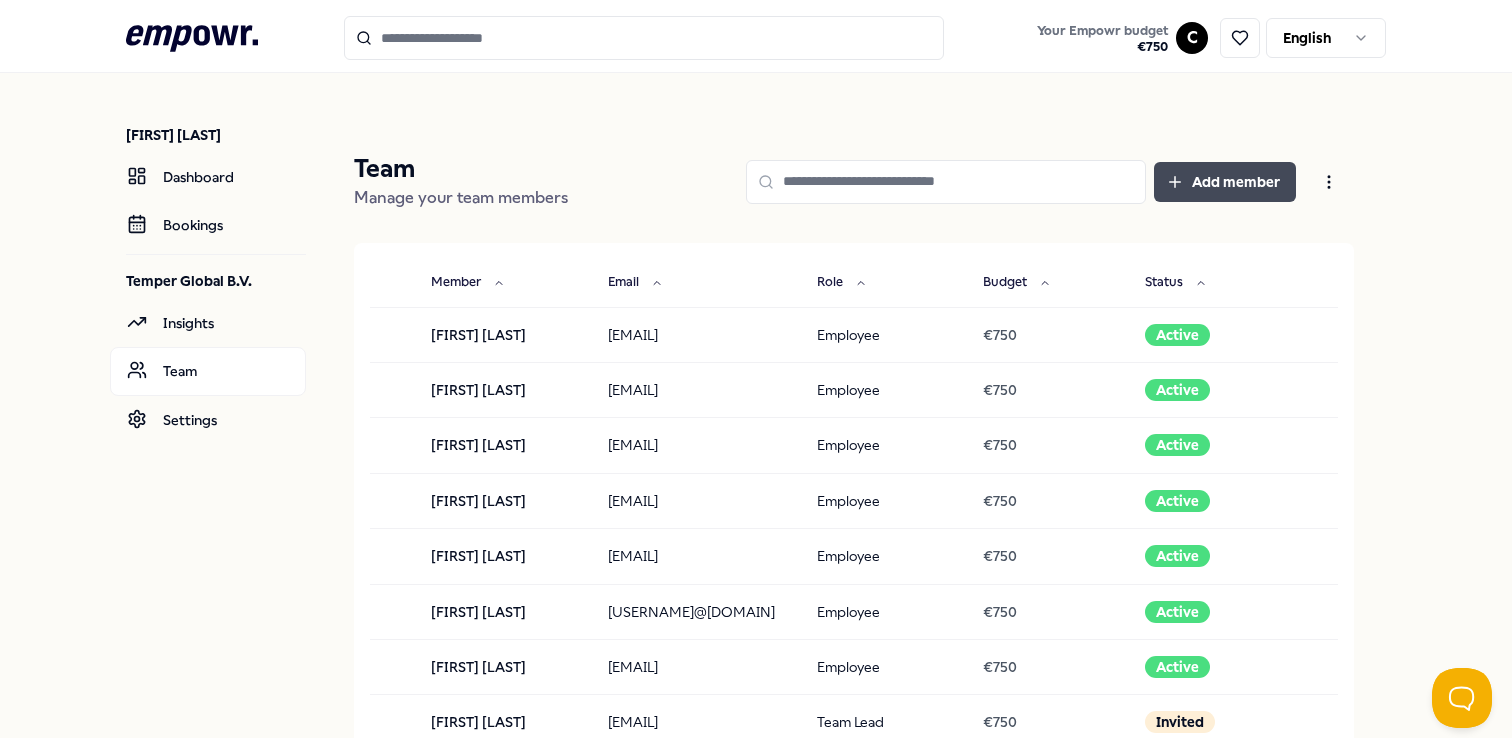 click on "Add member" at bounding box center (1225, 182) 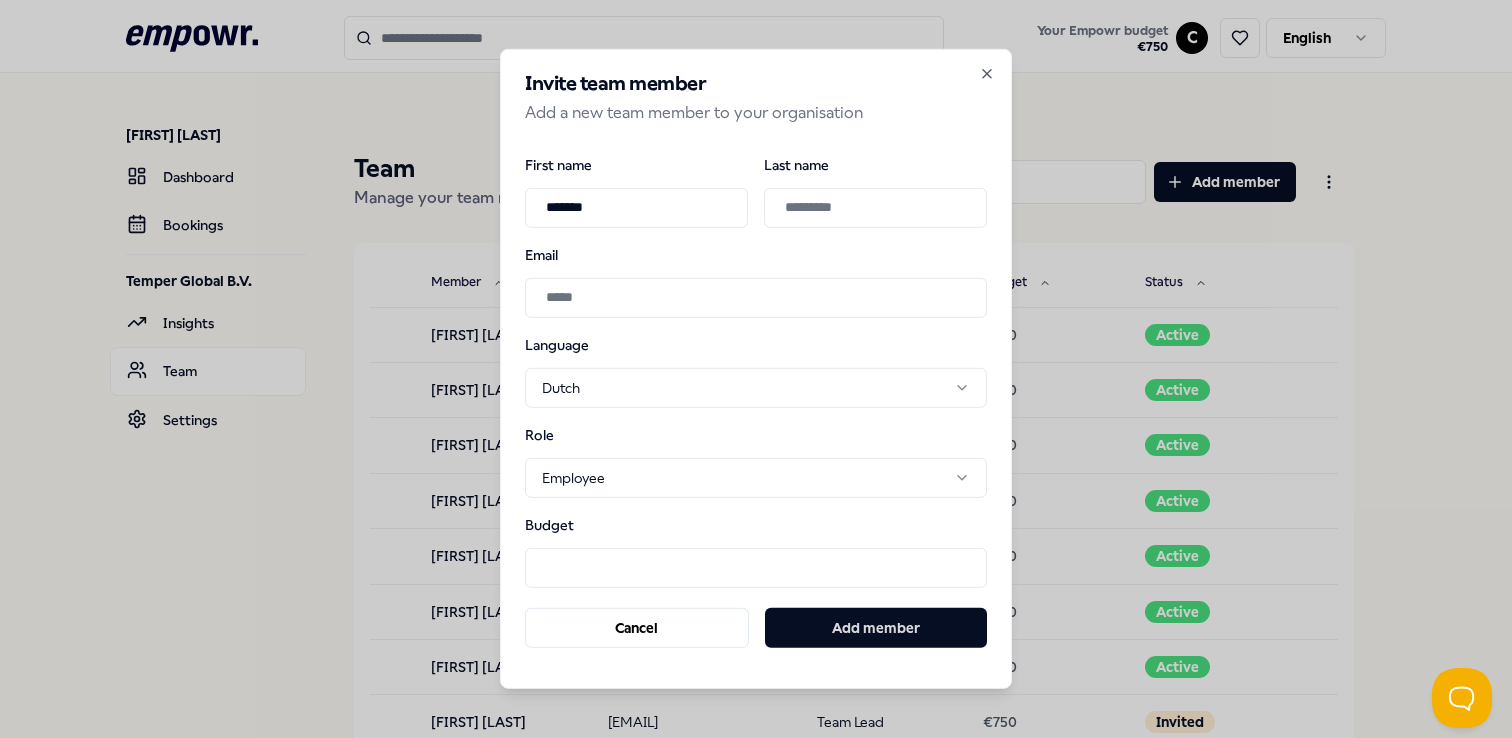 type on "******" 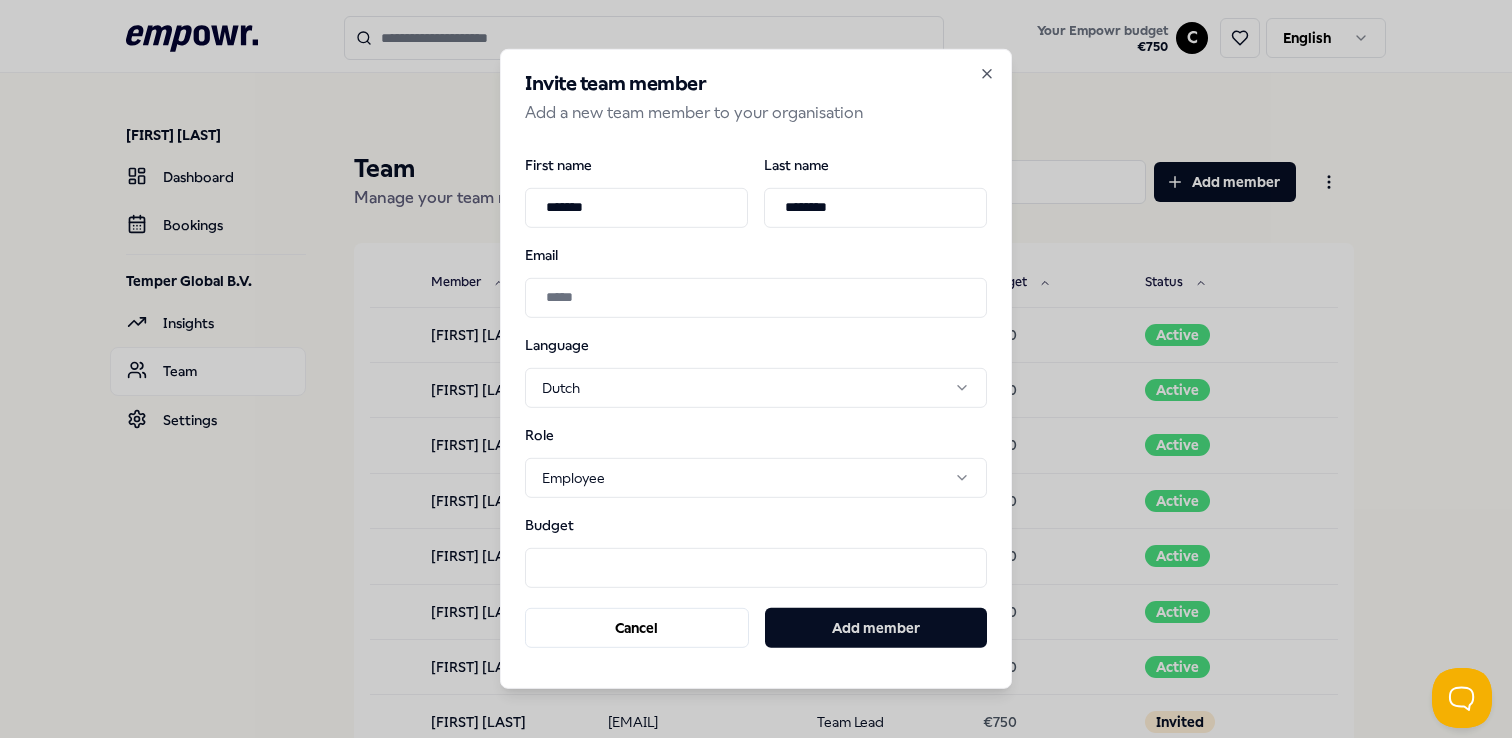 type on "********" 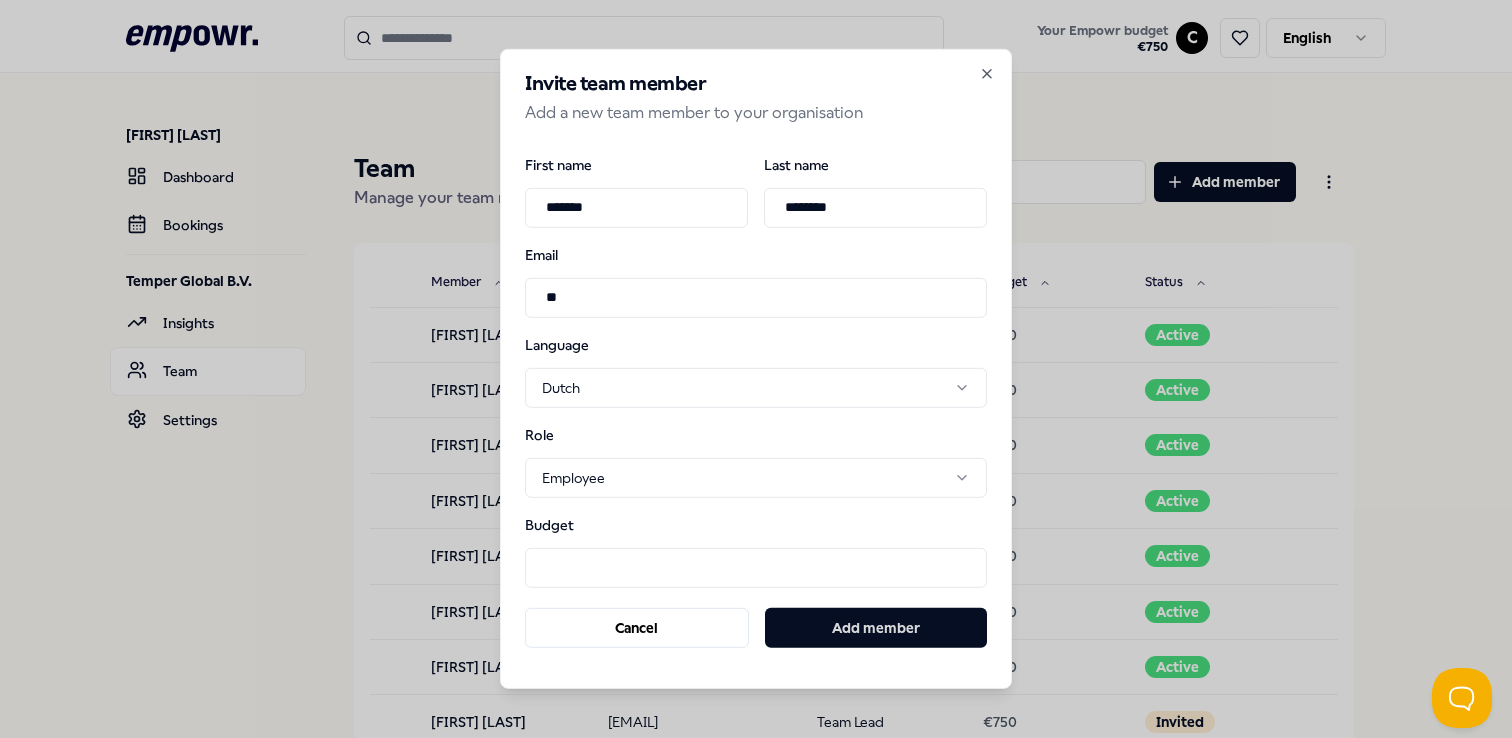 click on "**" at bounding box center [756, 297] 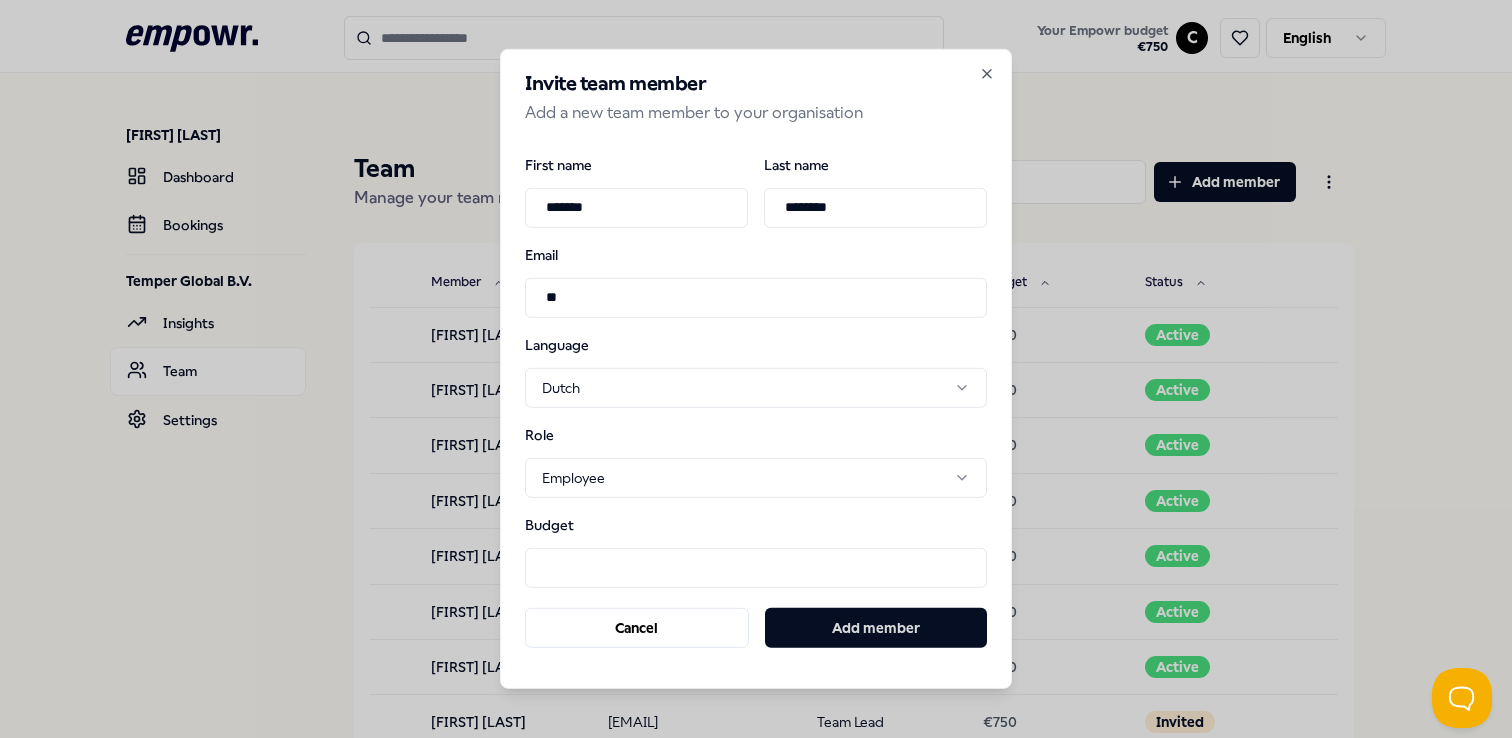 click on "**" at bounding box center (756, 297) 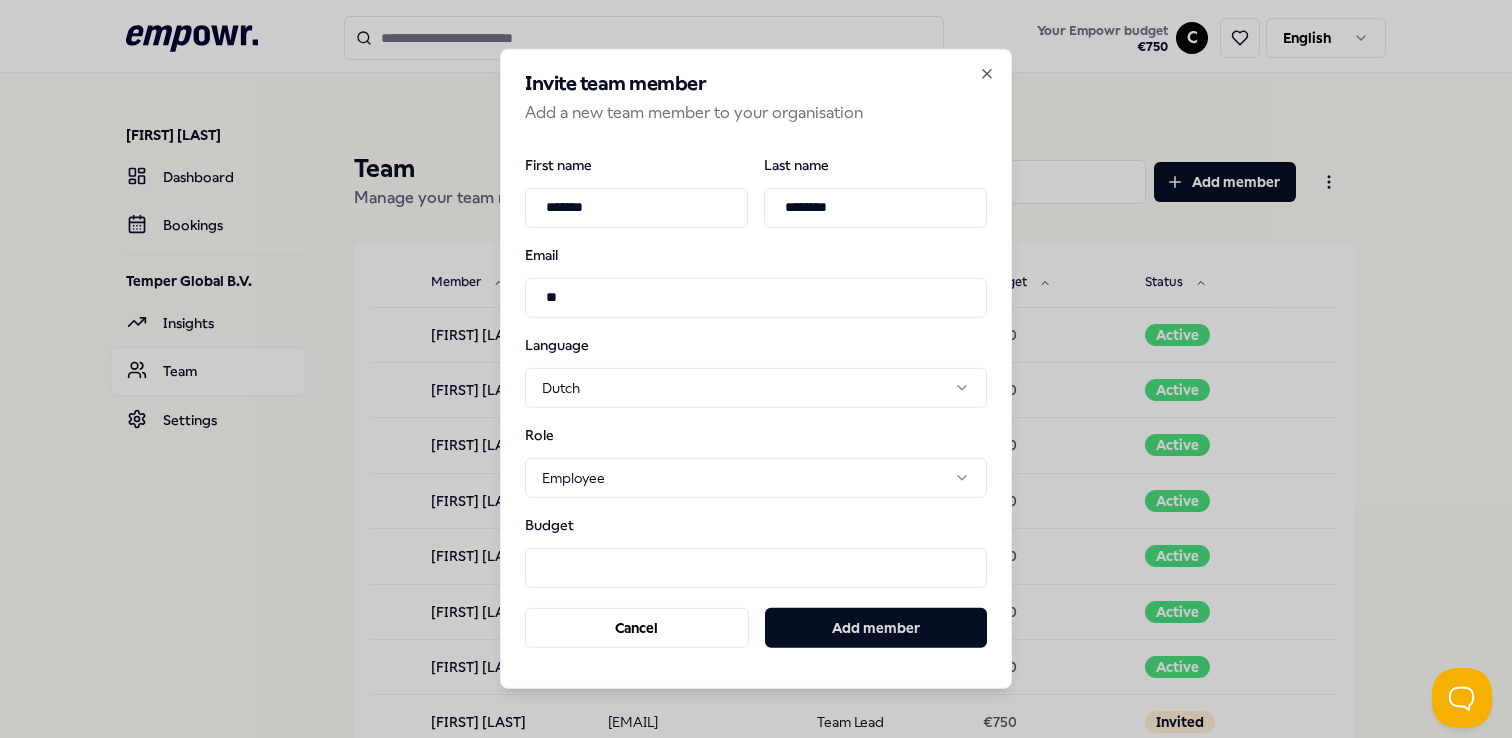 type on "*" 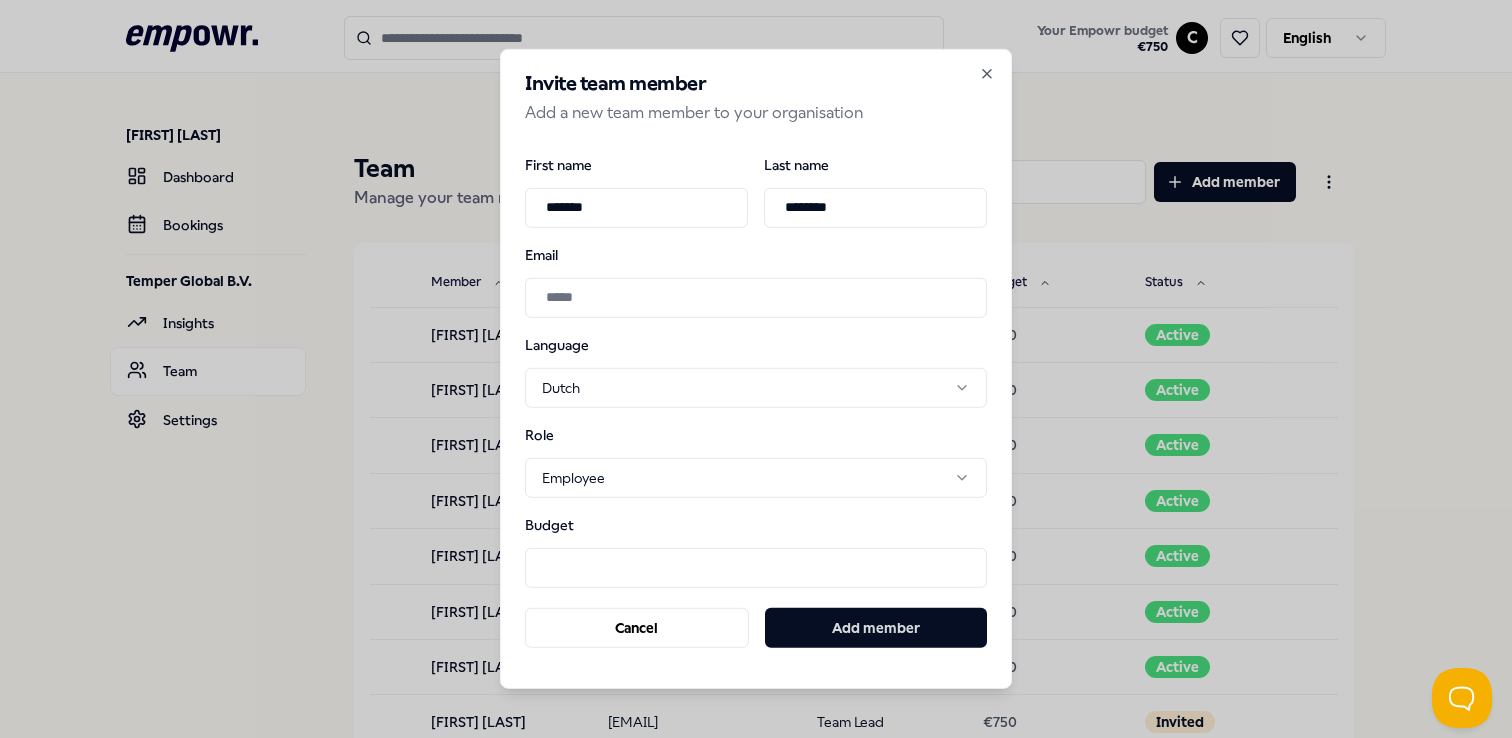 paste on "**********" 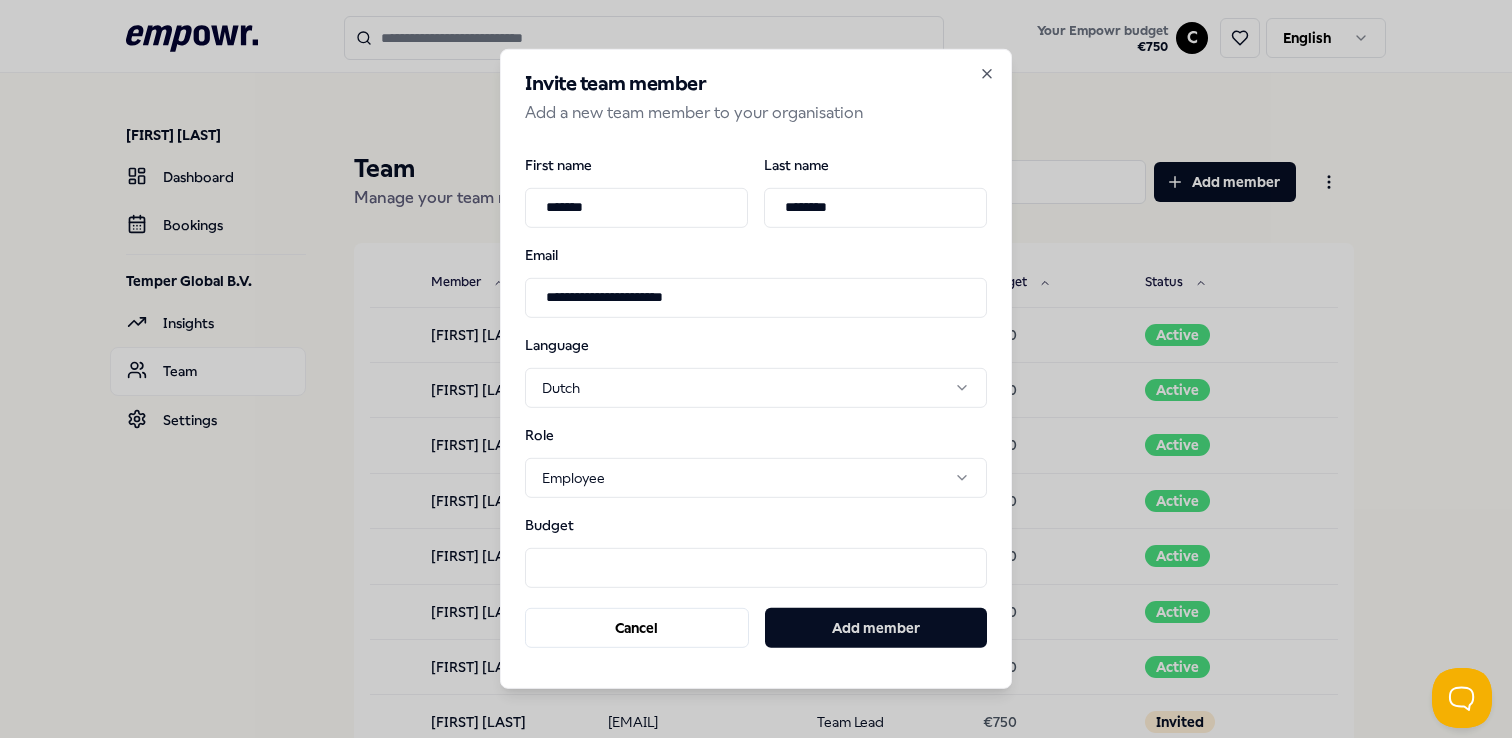 type on "**********" 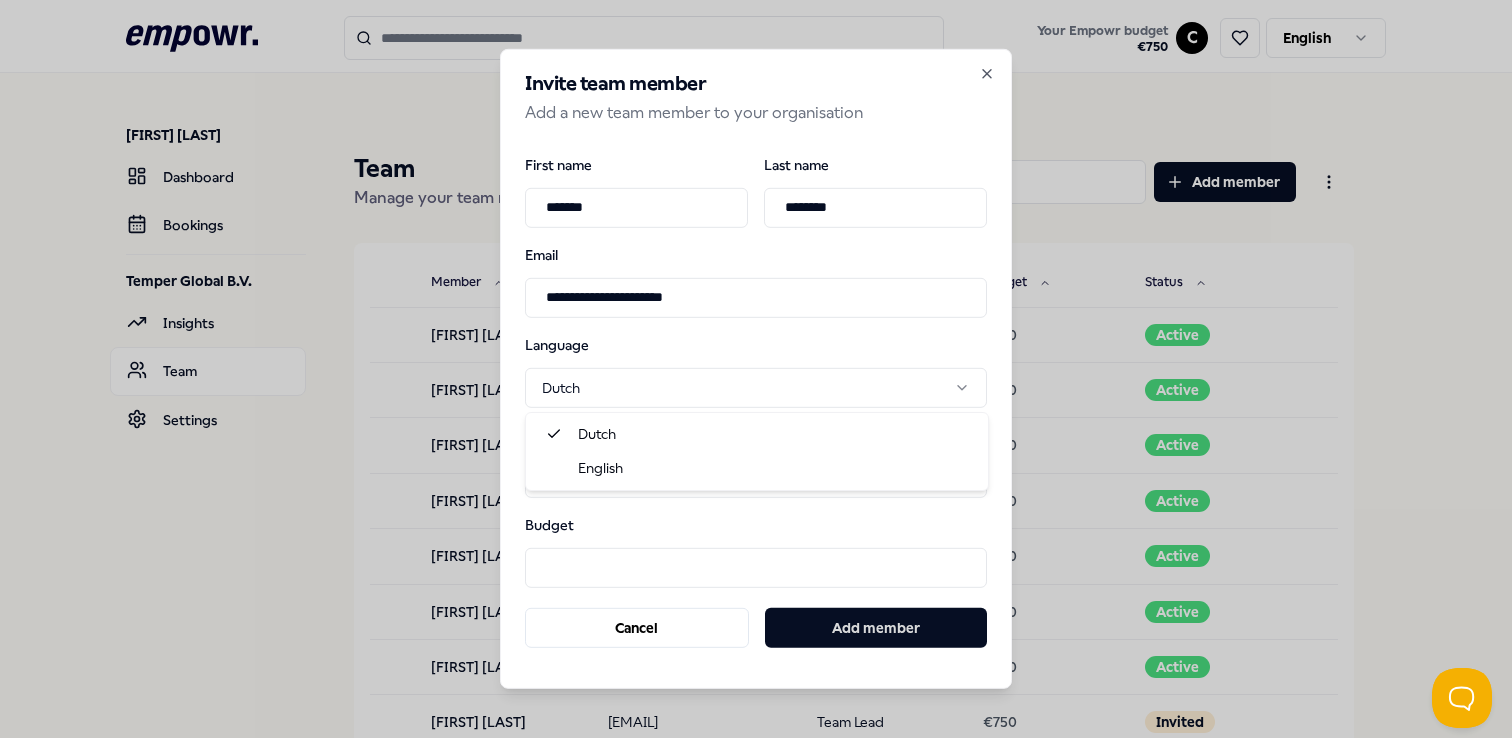 select on "**" 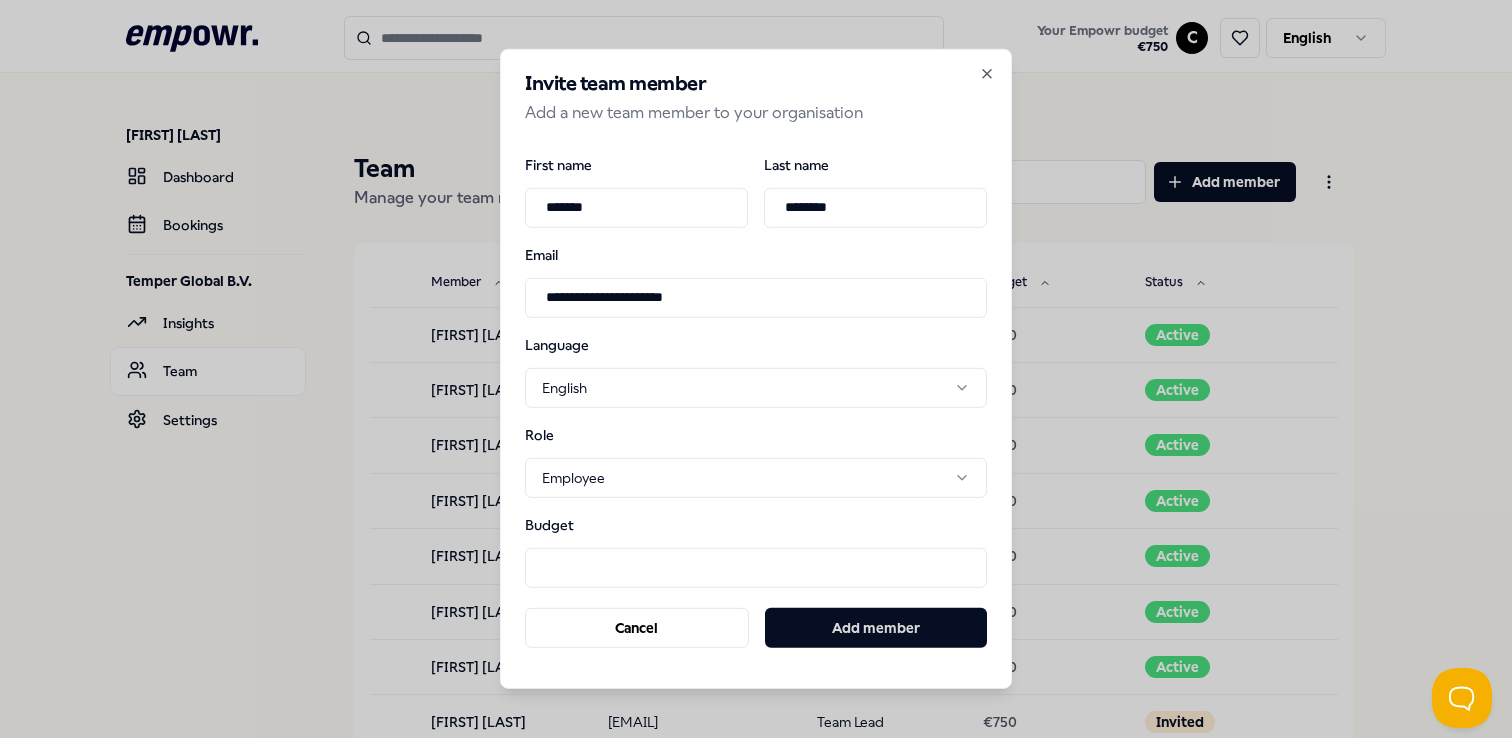click on ".empowr-logo_svg__cls-1{fill:#03032f} Your Empowr budget € 750 C English Chrysi Epsimari Dashboard Bookings Temper Global B.V. Insights Team Settings Team Manage your team members Add member Member Email Role Budget Status Aaron Pieter Abrahamse a.abrahamse@temper.works Employee € 750 Active Adam Sobczyk a.sobczyk@temper.works Employee € 750 Active Aileen Jansen a.jansen@temper.works Employee € 750 Active Airton Aparecido Zanon a.zanon@temper.works Employee € 750 Active Alejandro Luján López a.lujan@temper.works Employee € 750 Active Aleksandr Dmitrievich Prokhorov aaleexxanderr@gmail.com Employee € 750 Active Aleksandr Uteshev a.uteshev@temper.works Employee € 750 Active Alex Rose alex.rose@temper.works Team Lead € 750 Invited Alexander Verweij a.verweij@temper.works Employee € 750 Active Amber Hinrich a.hinrich@temper.works Employee € 750 Active Amy Batten a.batten@temper.works Employee € 750 Invited Anabel Isaury Rosario Peña a.rosario@temper.works Employee € 750 Active €" at bounding box center [756, 369] 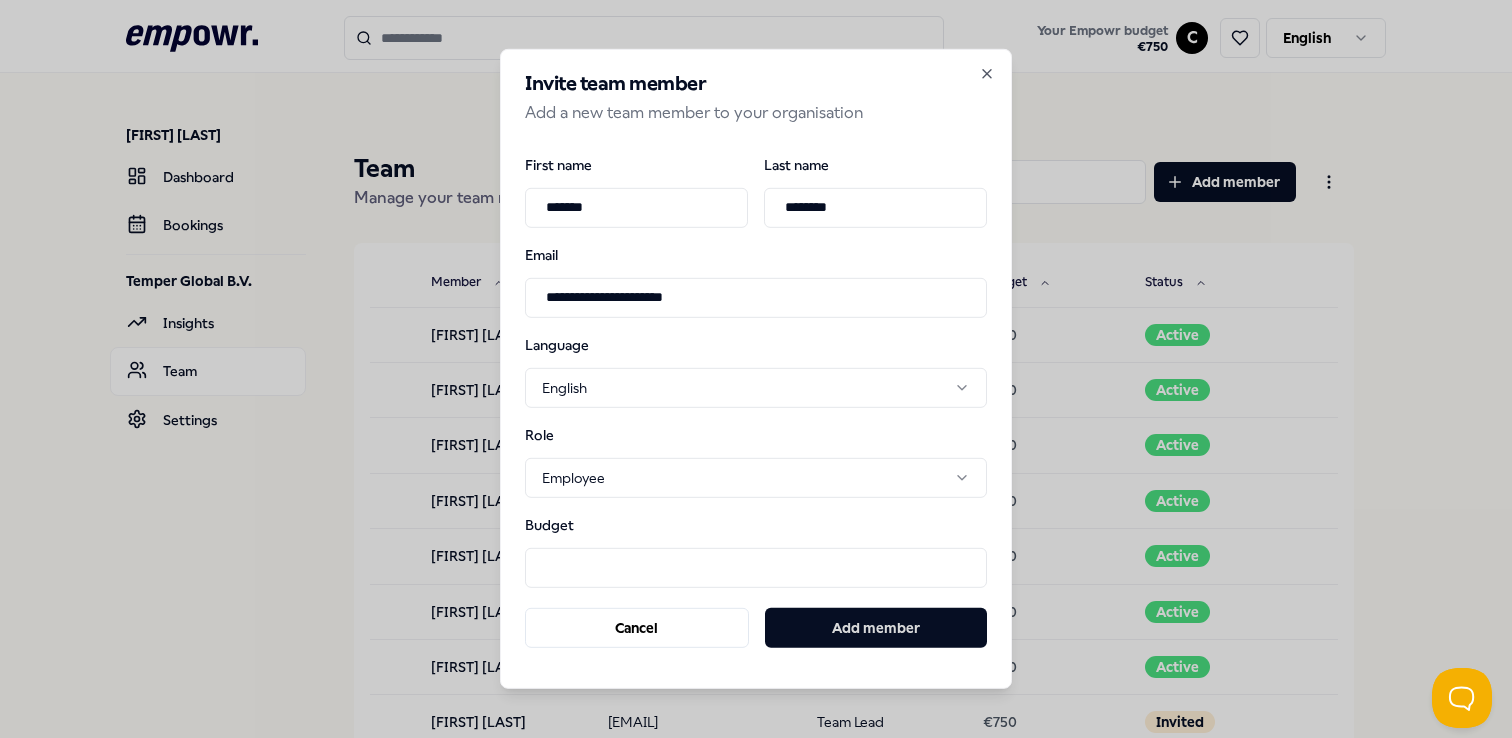 click on ".empowr-logo_svg__cls-1{fill:#03032f} Your Empowr budget € 750 C English Chrysi Epsimari Dashboard Bookings Temper Global B.V. Insights Team Settings Team Manage your team members Add member Member Email Role Budget Status Aaron Pieter Abrahamse a.abrahamse@temper.works Employee € 750 Active Adam Sobczyk a.sobczyk@temper.works Employee € 750 Active Aileen Jansen a.jansen@temper.works Employee € 750 Active Airton Aparecido Zanon a.zanon@temper.works Employee € 750 Active Alejandro Luján López a.lujan@temper.works Employee € 750 Active Aleksandr Dmitrievich Prokhorov aaleexxanderr@gmail.com Employee € 750 Active Aleksandr Uteshev a.uteshev@temper.works Employee € 750 Active Alex Rose alex.rose@temper.works Team Lead € 750 Invited Alexander Verweij a.verweij@temper.works Employee € 750 Active Amber Hinrich a.hinrich@temper.works Employee € 750 Active Amy Batten a.batten@temper.works Employee € 750 Invited Anabel Isaury Rosario Peña a.rosario@temper.works Employee € 750 Active €" at bounding box center [756, 369] 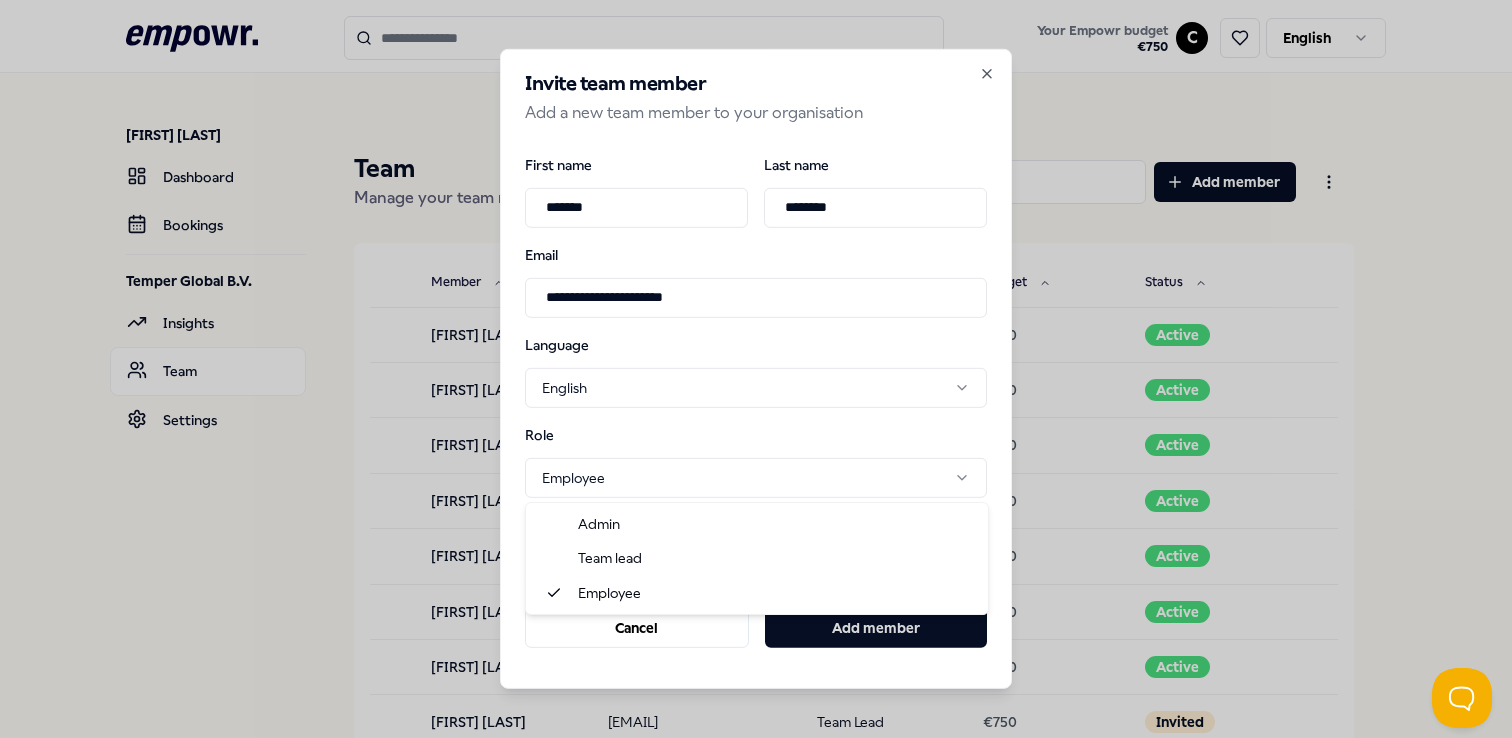 click on ".empowr-logo_svg__cls-1{fill:#03032f} Your Empowr budget € 750 C English Chrysi Epsimari Dashboard Bookings Temper Global B.V. Insights Team Settings Team Manage your team members Add member Member Email Role Budget Status Aaron Pieter Abrahamse a.abrahamse@temper.works Employee € 750 Active Adam Sobczyk a.sobczyk@temper.works Employee € 750 Active Aileen Jansen a.jansen@temper.works Employee € 750 Active Airton Aparecido Zanon a.zanon@temper.works Employee € 750 Active Alejandro Luján López a.lujan@temper.works Employee € 750 Active Aleksandr Dmitrievich Prokhorov aaleexxanderr@gmail.com Employee € 750 Active Aleksandr Uteshev a.uteshev@temper.works Employee € 750 Active Alex Rose alex.rose@temper.works Team Lead € 750 Invited Alexander Verweij a.verweij@temper.works Employee € 750 Active Amber Hinrich a.hinrich@temper.works Employee € 750 Active Amy Batten a.batten@temper.works Employee € 750 Invited Anabel Isaury Rosario Peña a.rosario@temper.works Employee € 750 Active €" at bounding box center (756, 369) 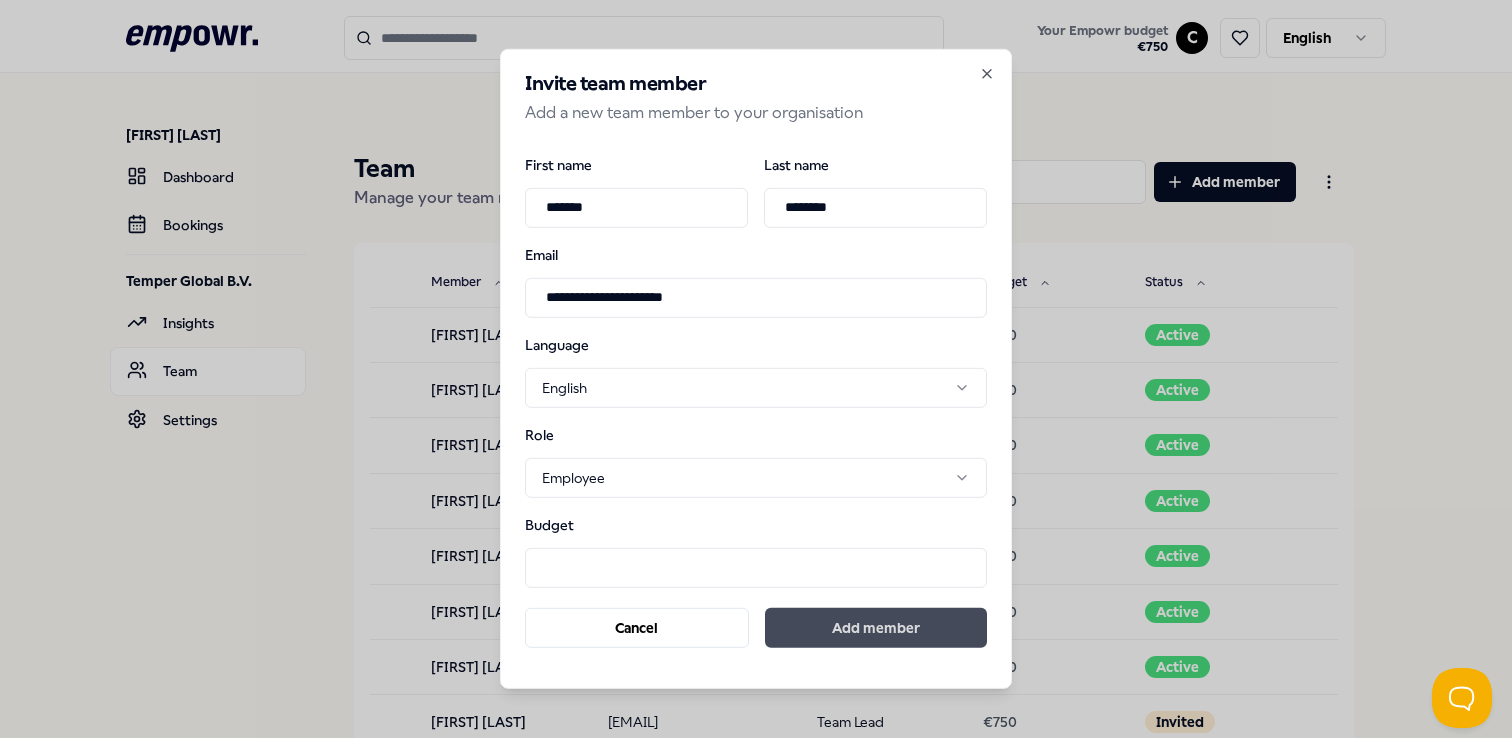 click on "Add member" at bounding box center (876, 628) 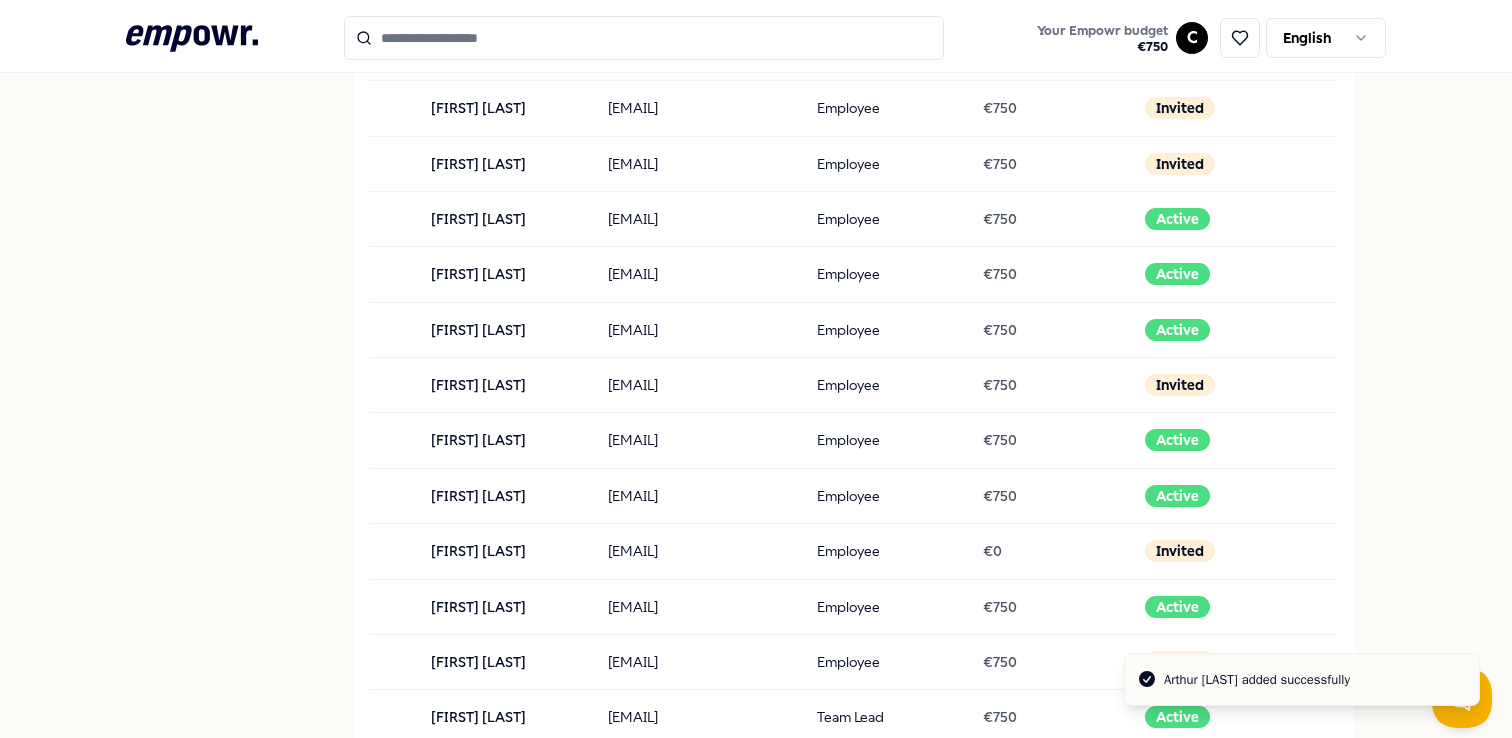 scroll, scrollTop: 743, scrollLeft: 0, axis: vertical 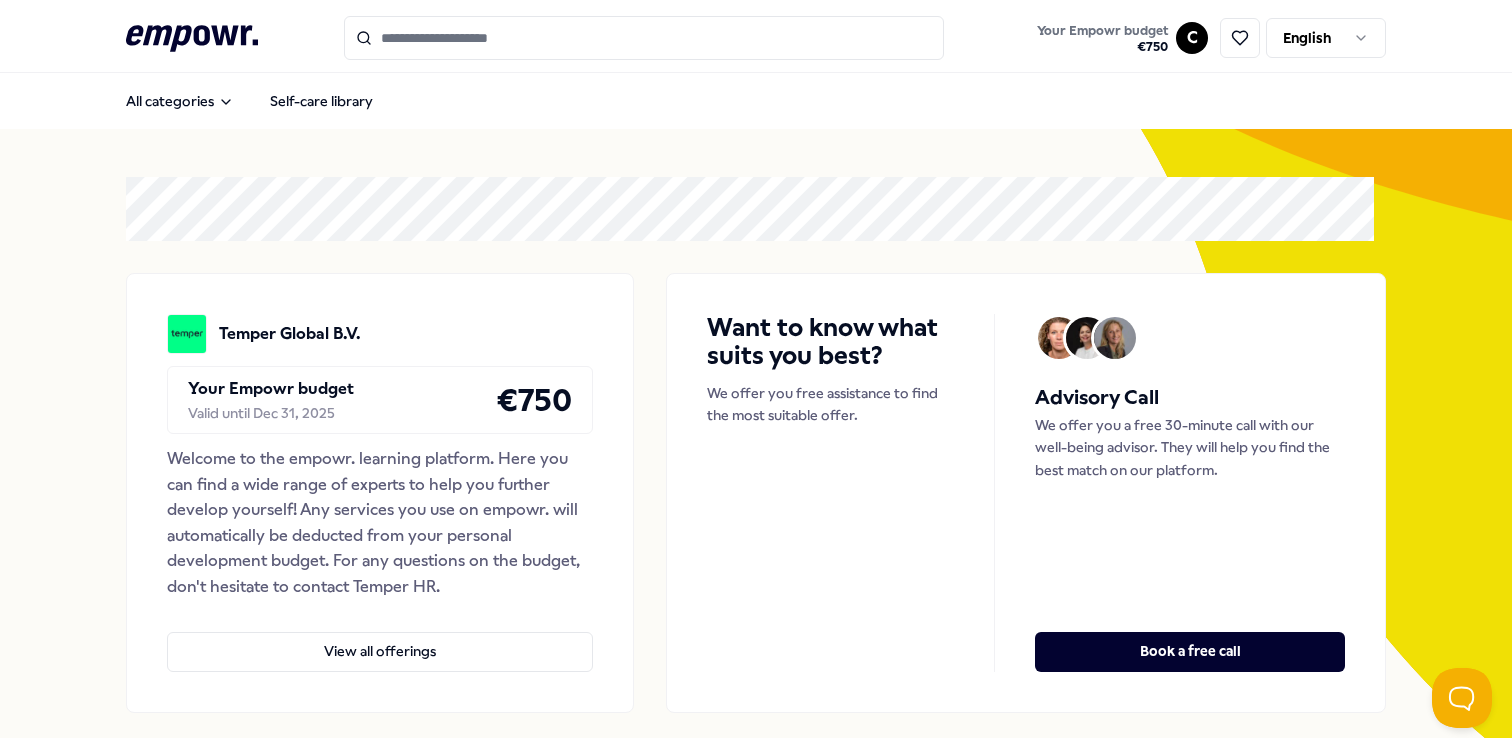 click on "Your Empowr budget € 750 C English All categories   Self-care library Temper Global B.V. Your Empowr budget Valid until [DATE] € 750 Welcome to the empowr. learning platform. Here you can find a wide range of experts to help you further develop yourself!
Any services you use on empowr. will automatically be deducted from your personal development budget.
For any questions on the budget, don't hesitate to contact Temper HR. View all offerings Want to know what suits you best? We offer you free assistance to find the most suitable offer. Advisory Call We offer you a free 30-minute call with our well-being advisor. They will help you find the best match on our platform. Book a free call Categories Coaching Mindfulness & Meditation Training & Workshops Team & Organization Managers Coaching Mindfulness & Meditation Training & Workshops Team & Organization Managers Coaching Mindfulness & Meditation Training & Workshops Team & Organization Managers Recommended + 1" at bounding box center [756, 369] 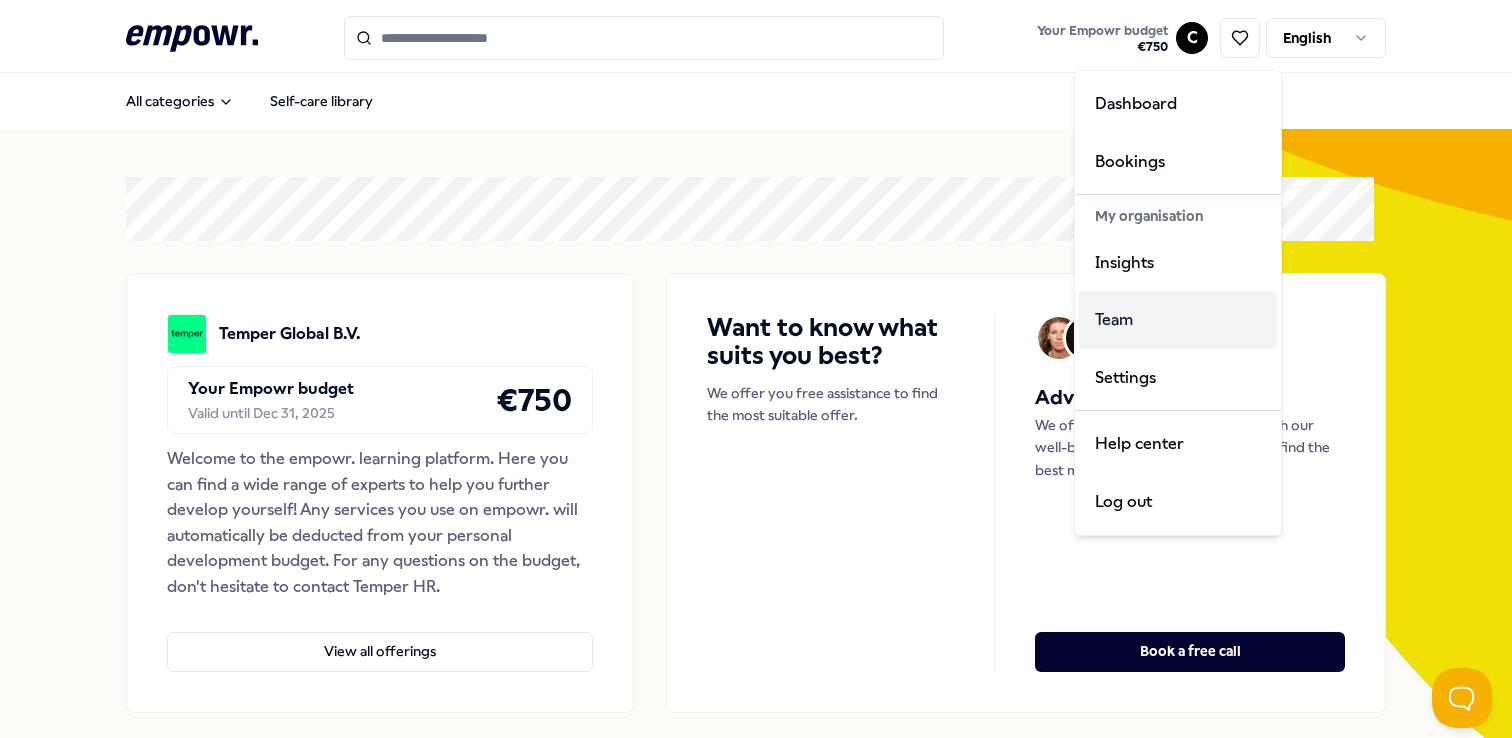 click on "Team" at bounding box center (1178, 320) 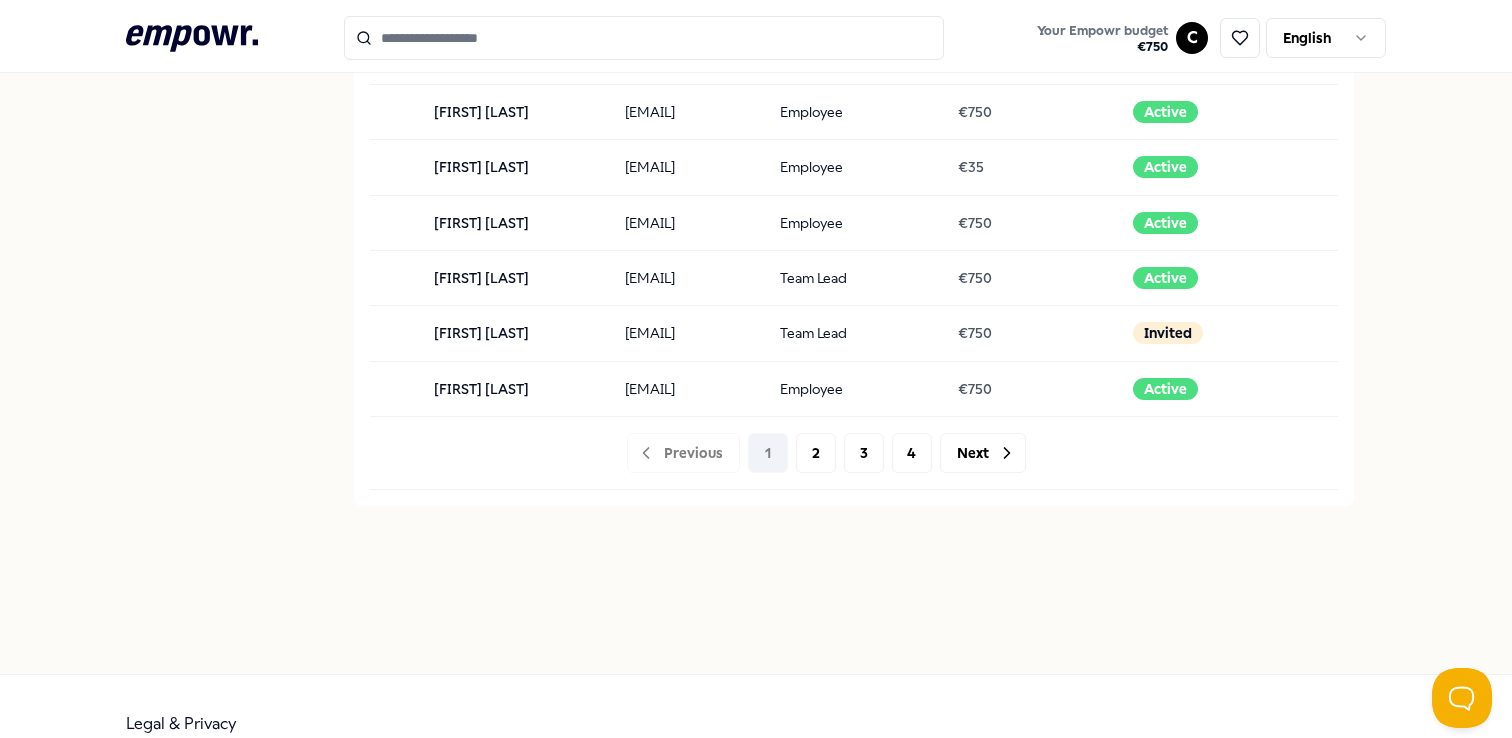 scroll, scrollTop: 2141, scrollLeft: 0, axis: vertical 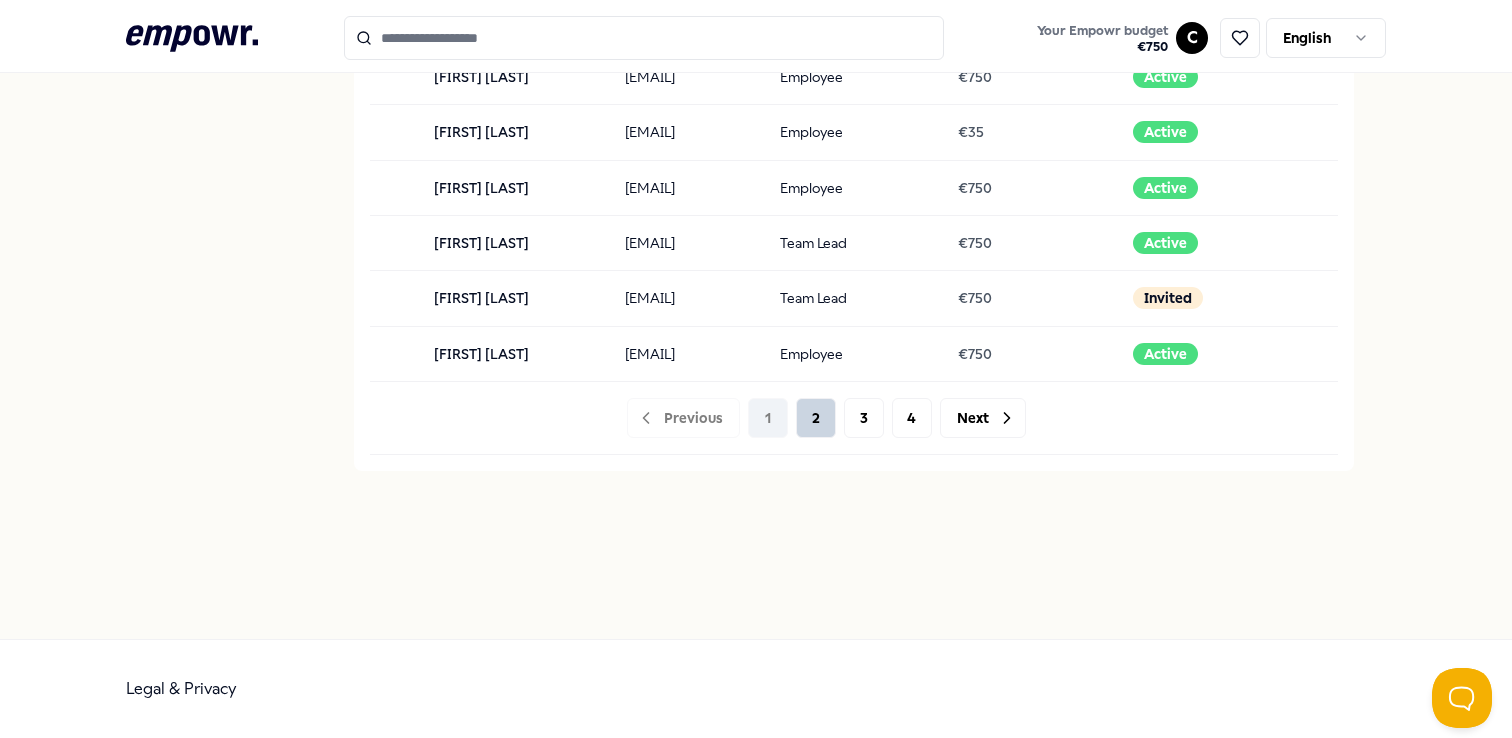 click on "2" at bounding box center (816, 418) 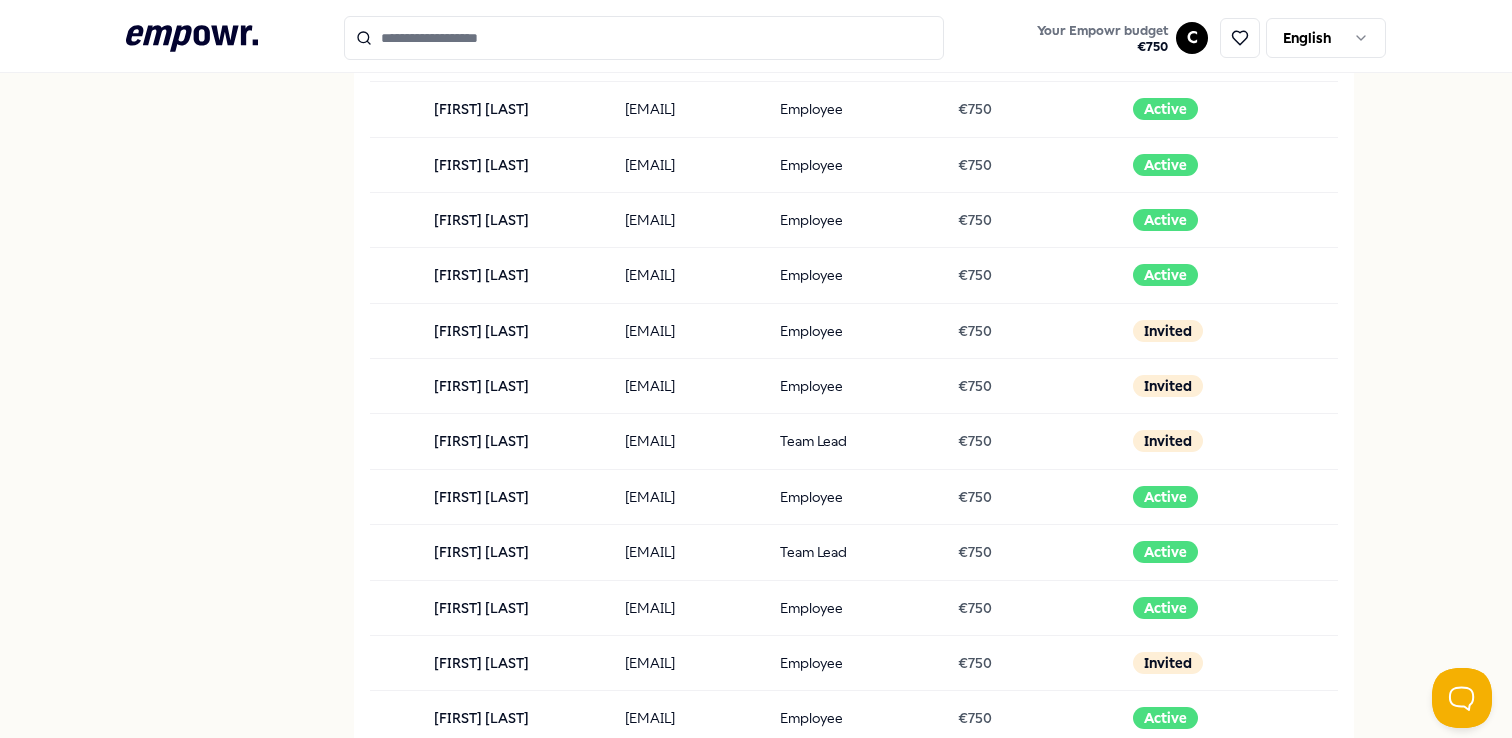 scroll, scrollTop: 723, scrollLeft: 0, axis: vertical 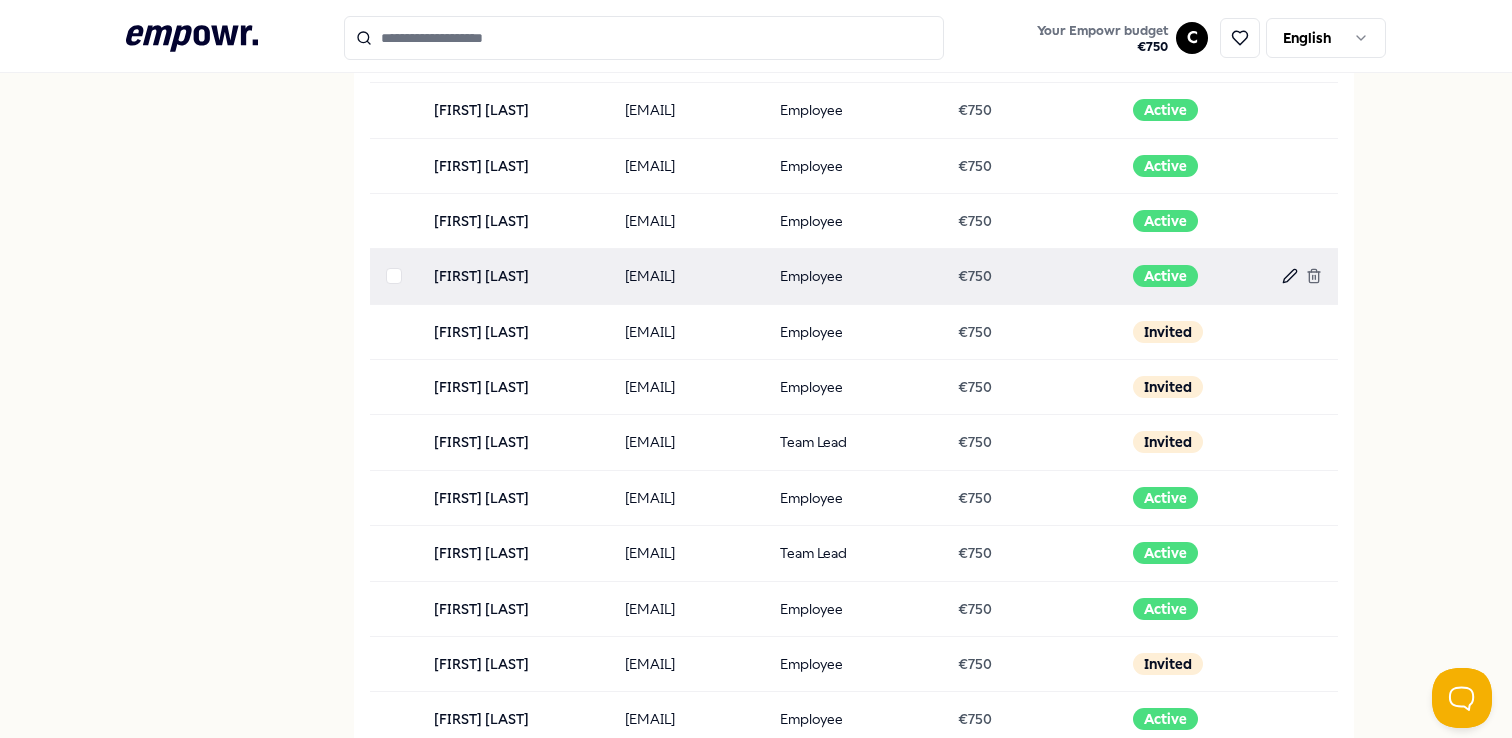 click 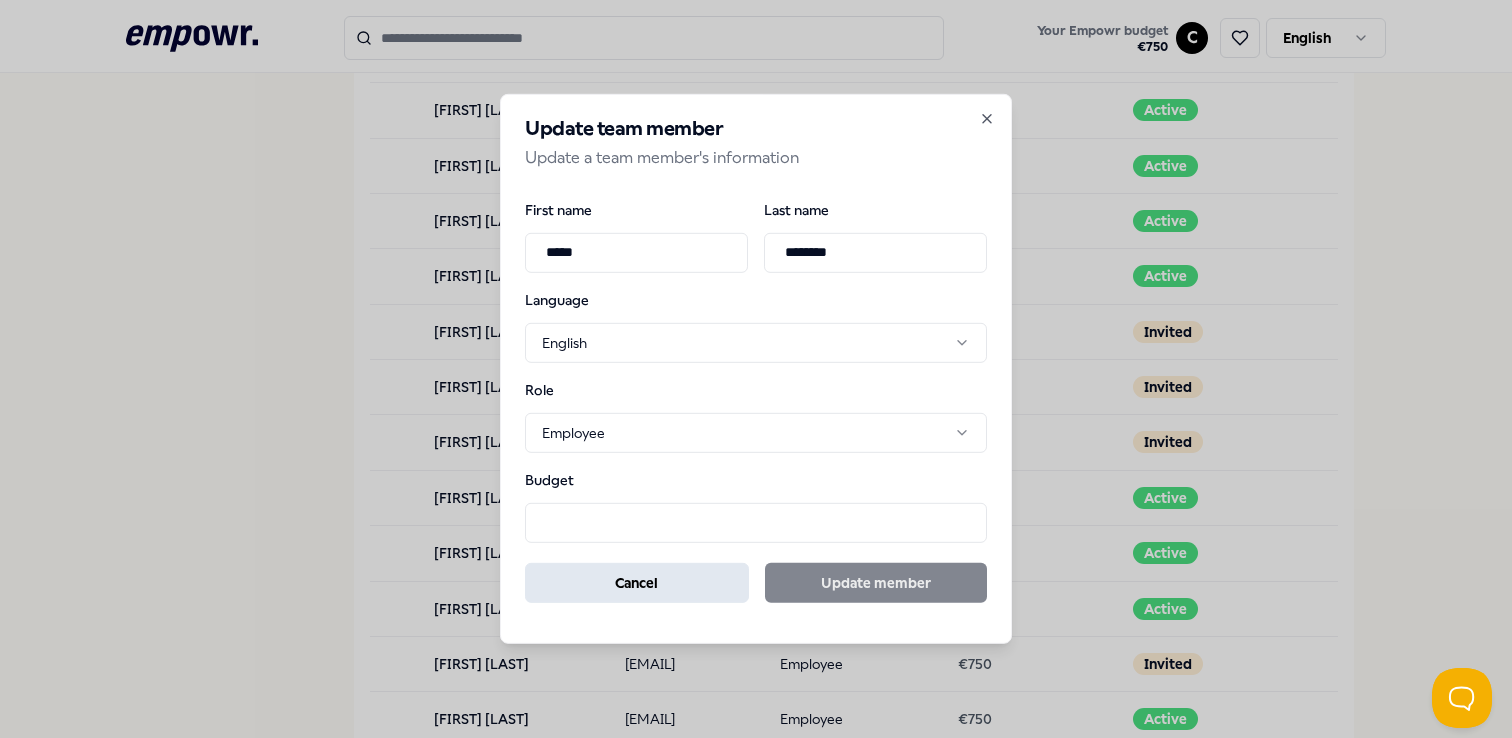click on "Cancel" at bounding box center [637, 583] 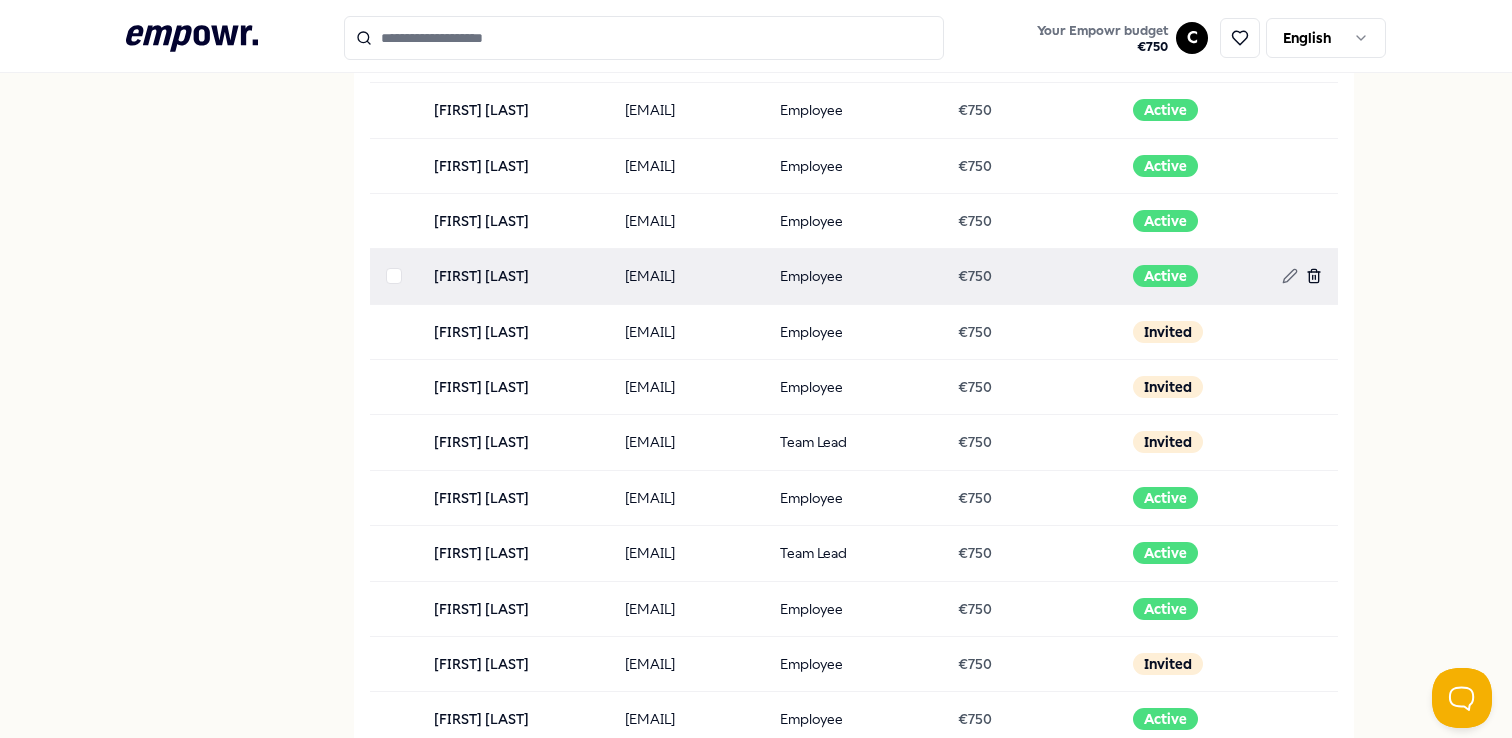 click 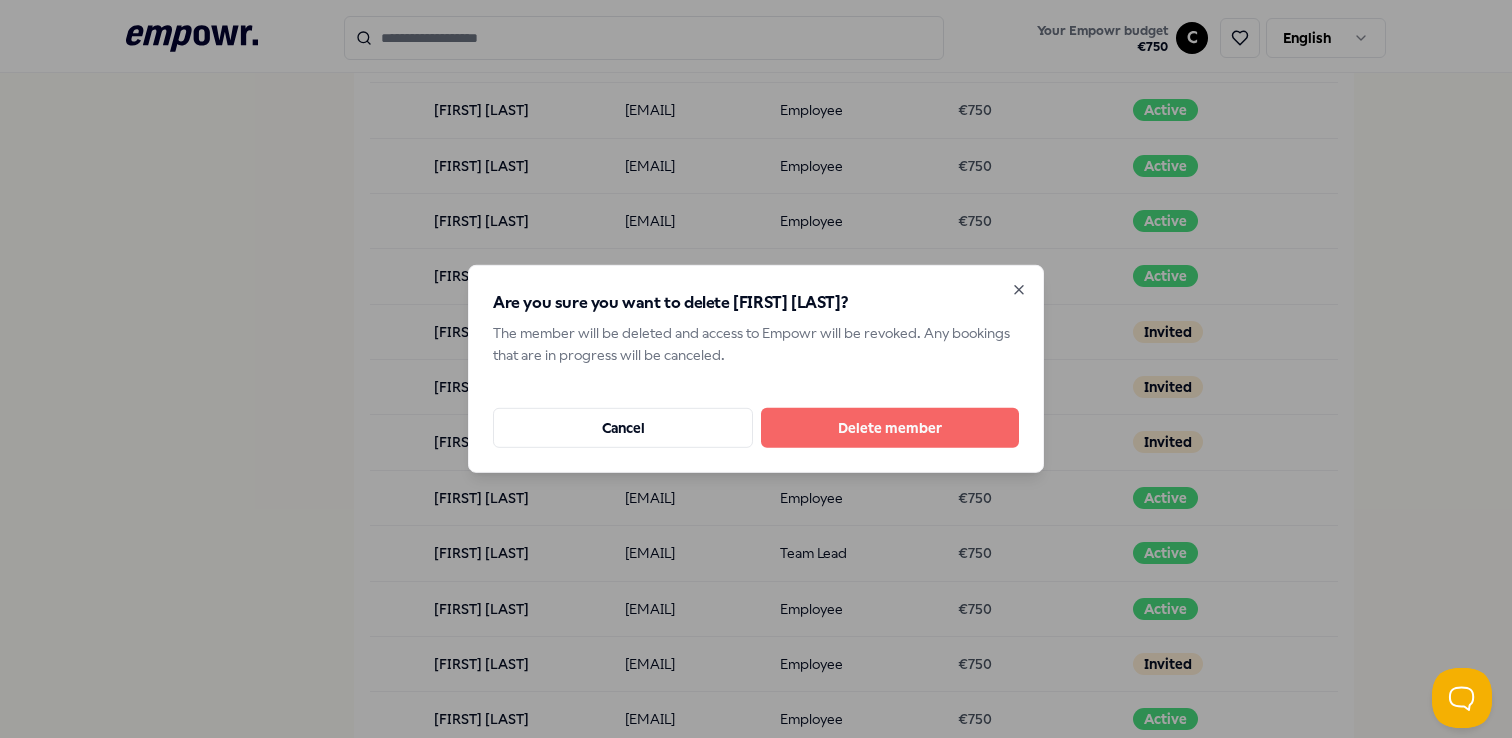 click on "Delete member" at bounding box center (890, 428) 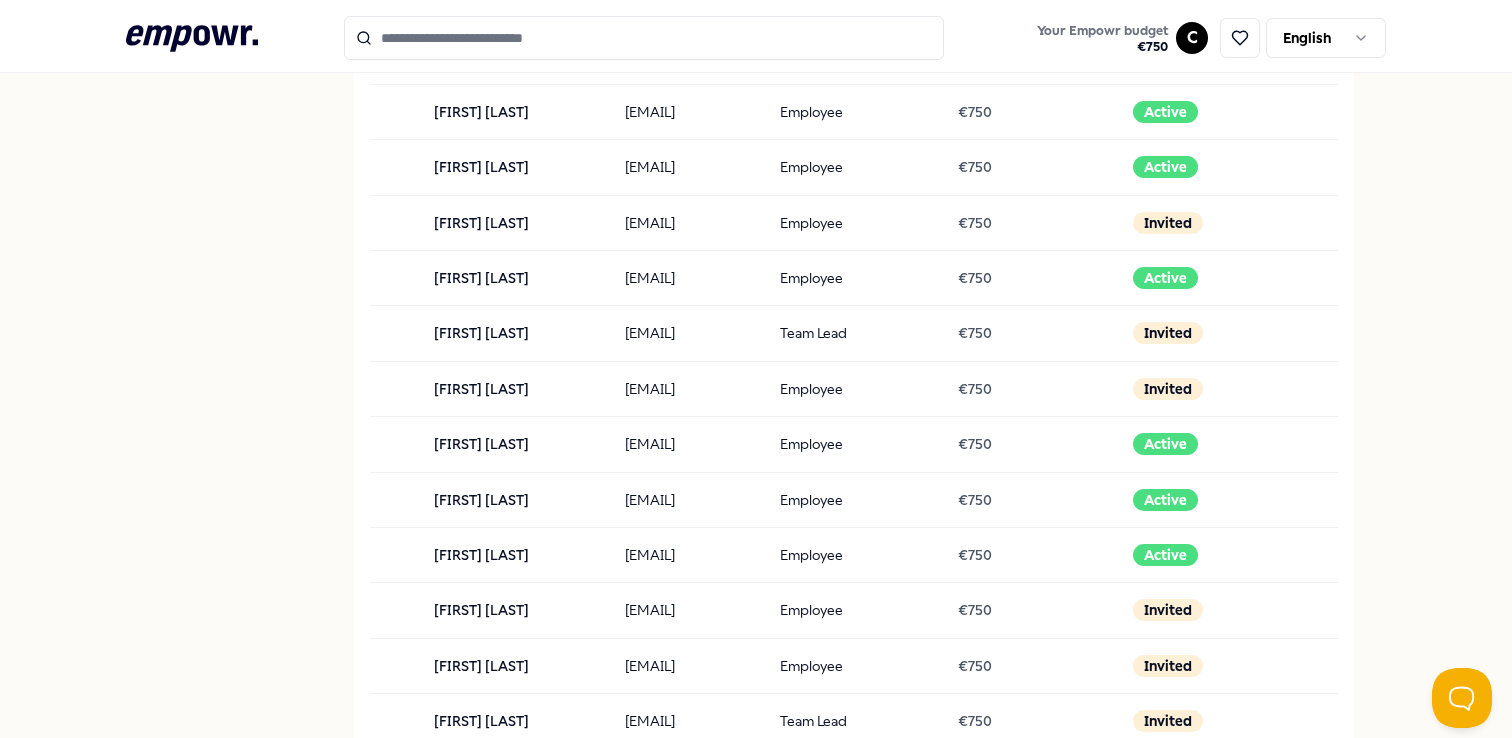 scroll, scrollTop: 0, scrollLeft: 0, axis: both 